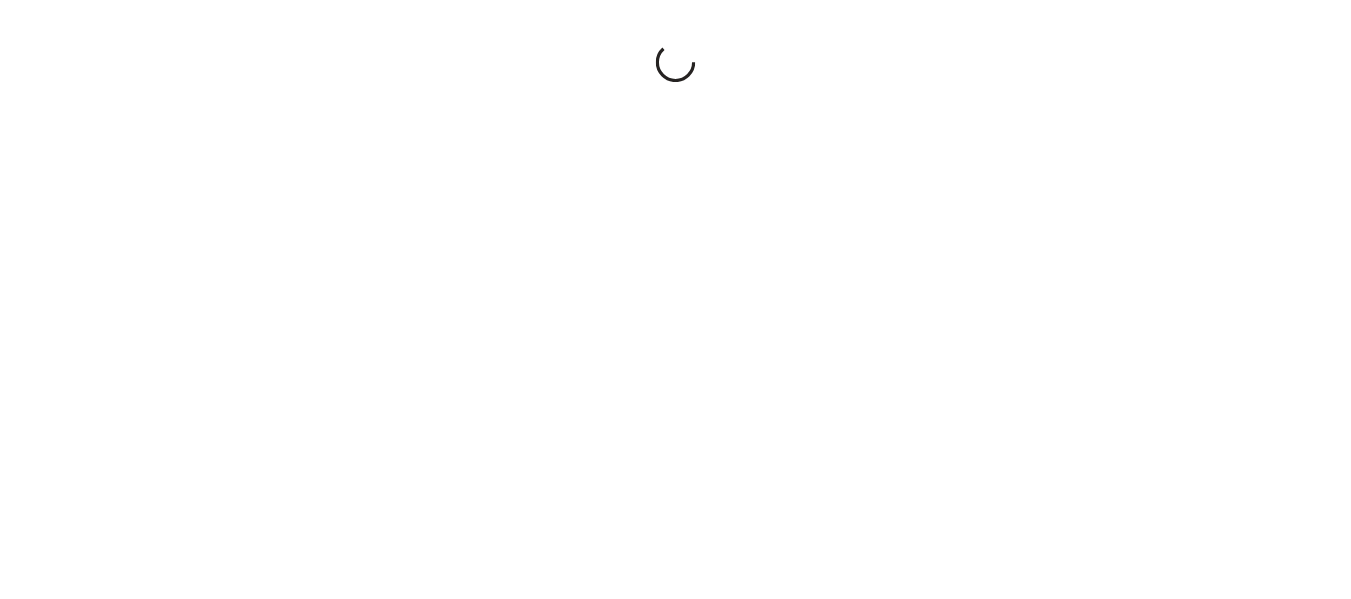 scroll, scrollTop: 0, scrollLeft: 0, axis: both 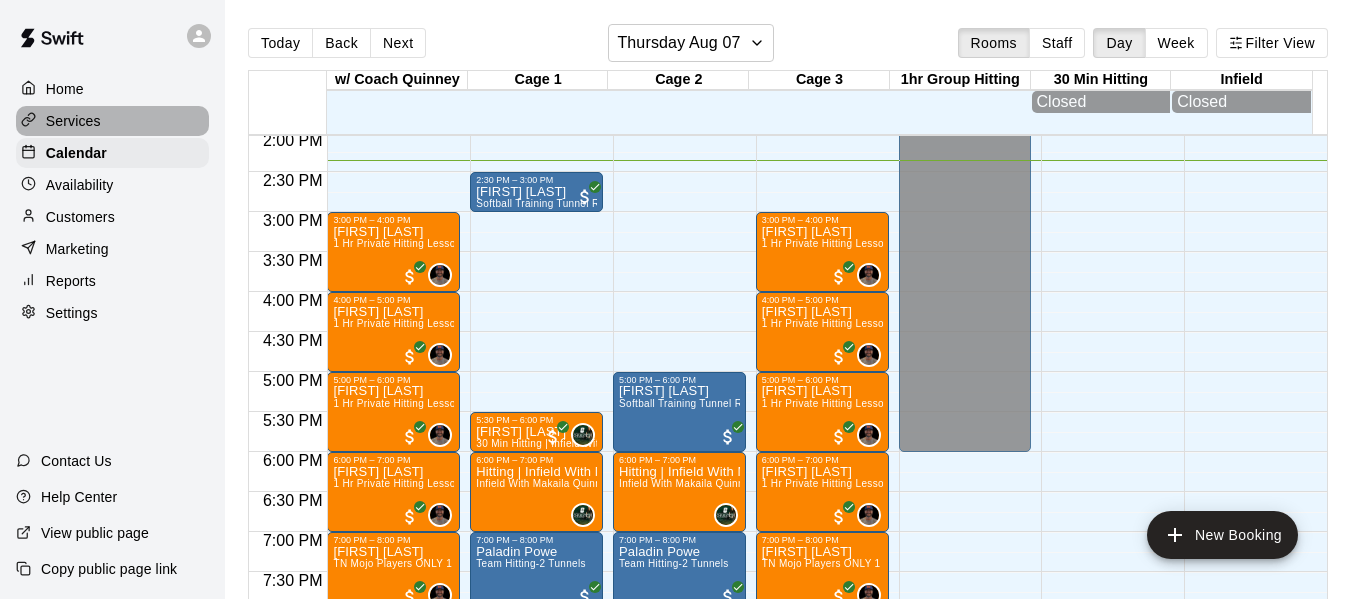 click on "Services" at bounding box center [73, 121] 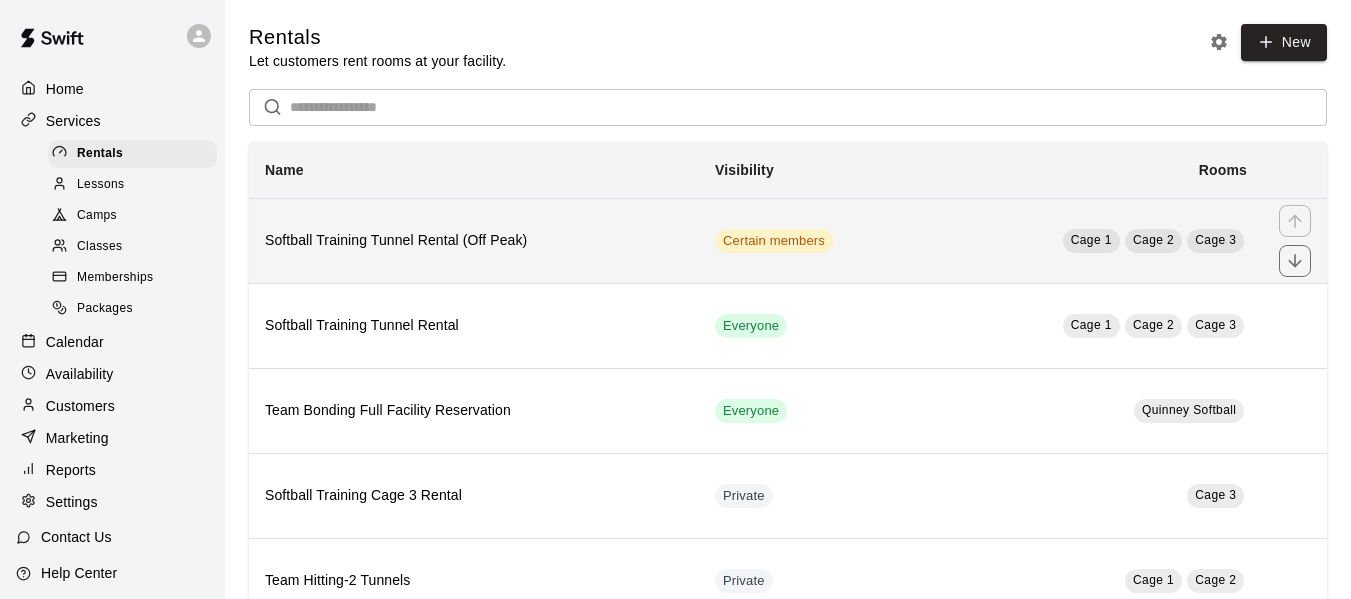 click on "Softball Training Tunnel Rental (Off Peak)" at bounding box center [474, 240] 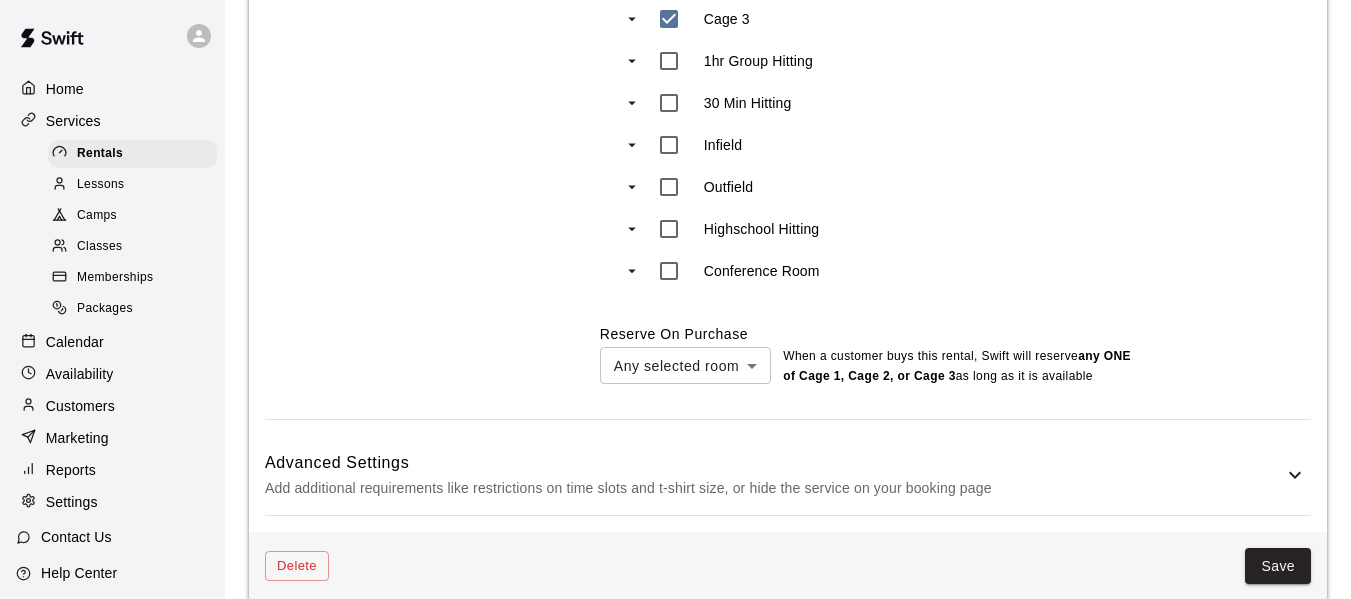 scroll, scrollTop: 1080, scrollLeft: 0, axis: vertical 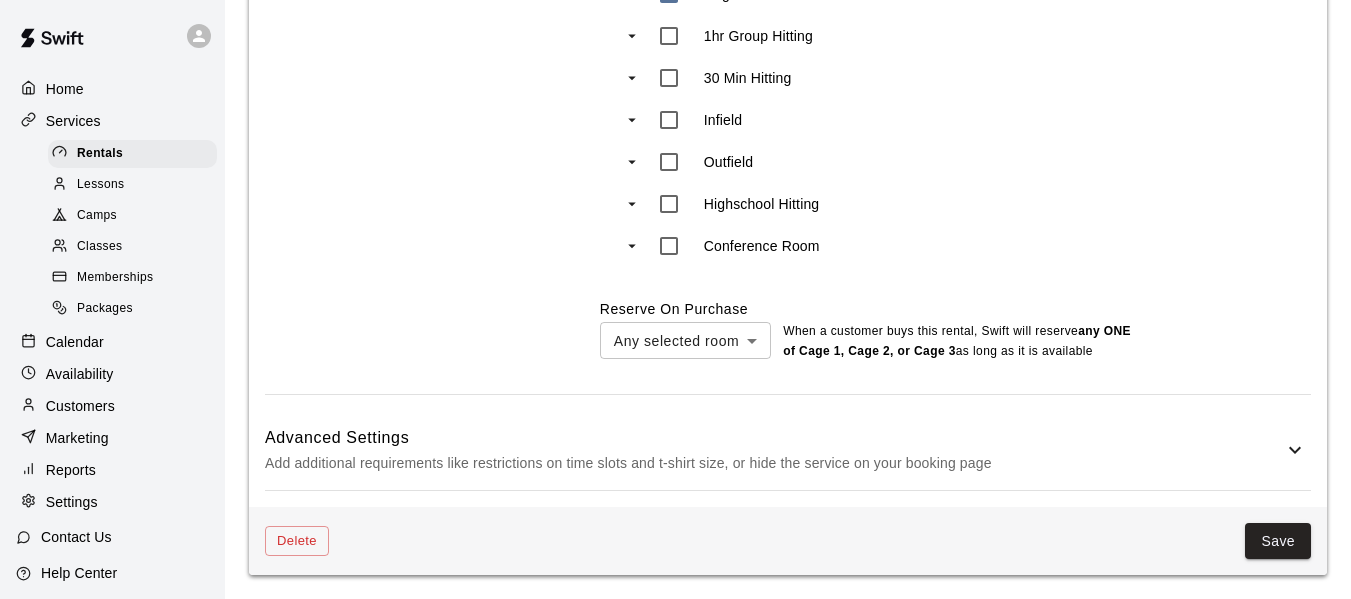 click 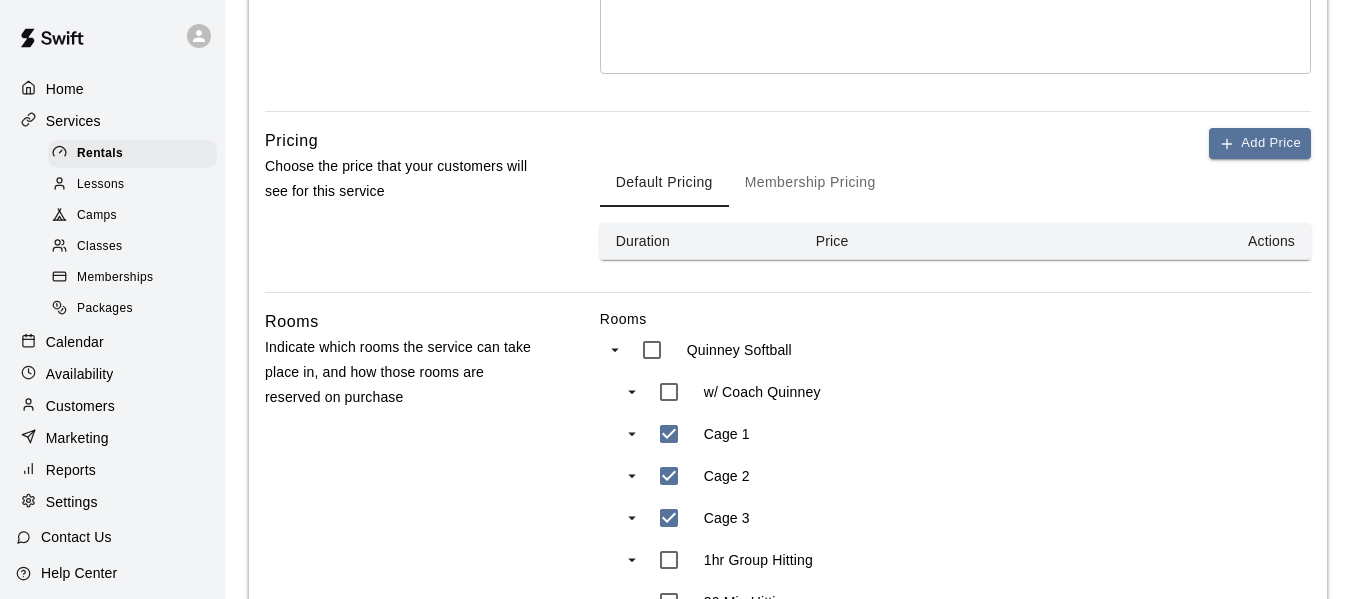 scroll, scrollTop: 576, scrollLeft: 0, axis: vertical 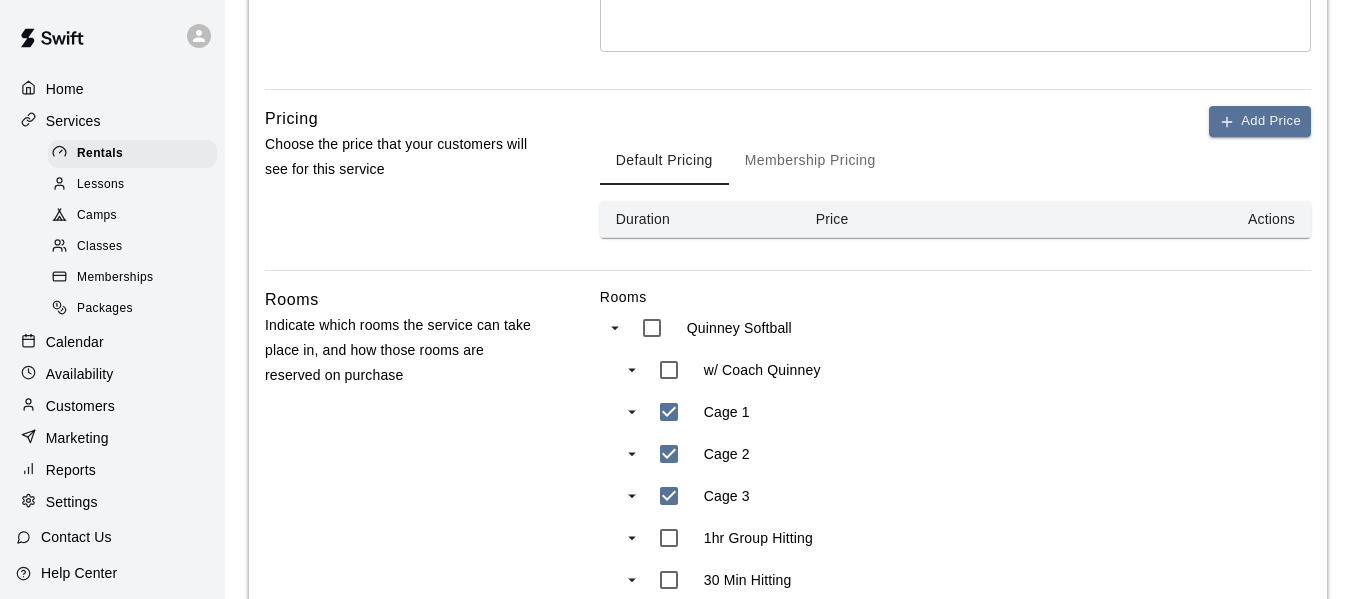 click on "Membership Pricing" at bounding box center (810, 161) 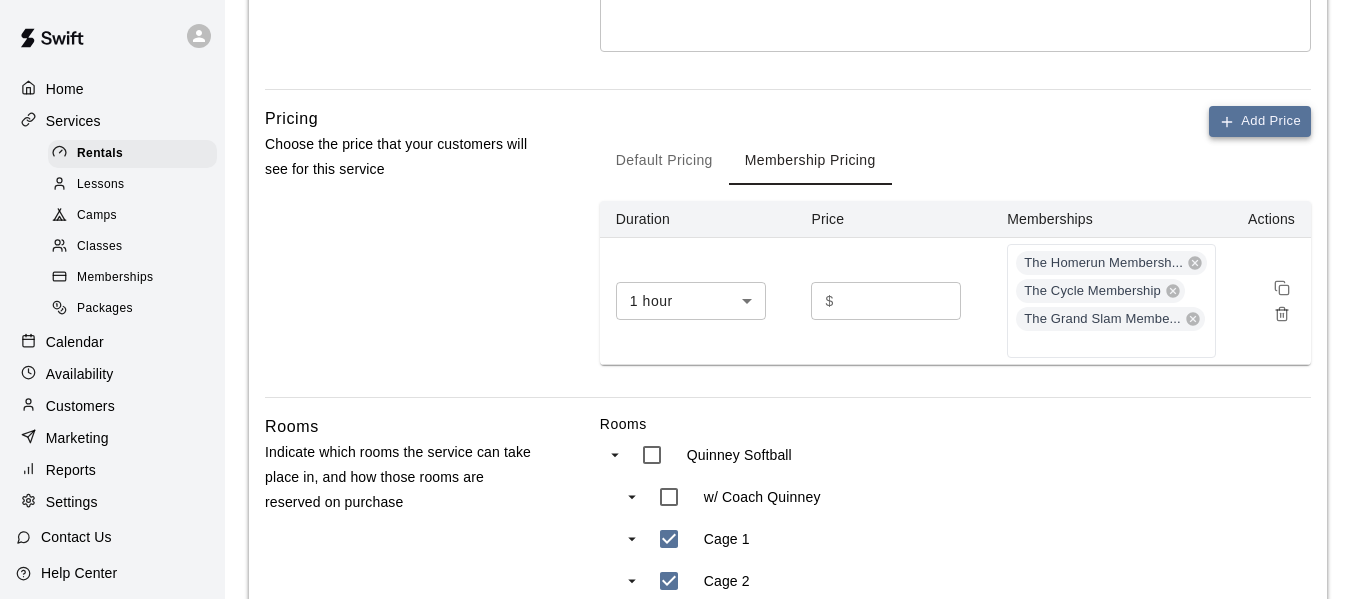 click on "Add Price" at bounding box center (1260, 121) 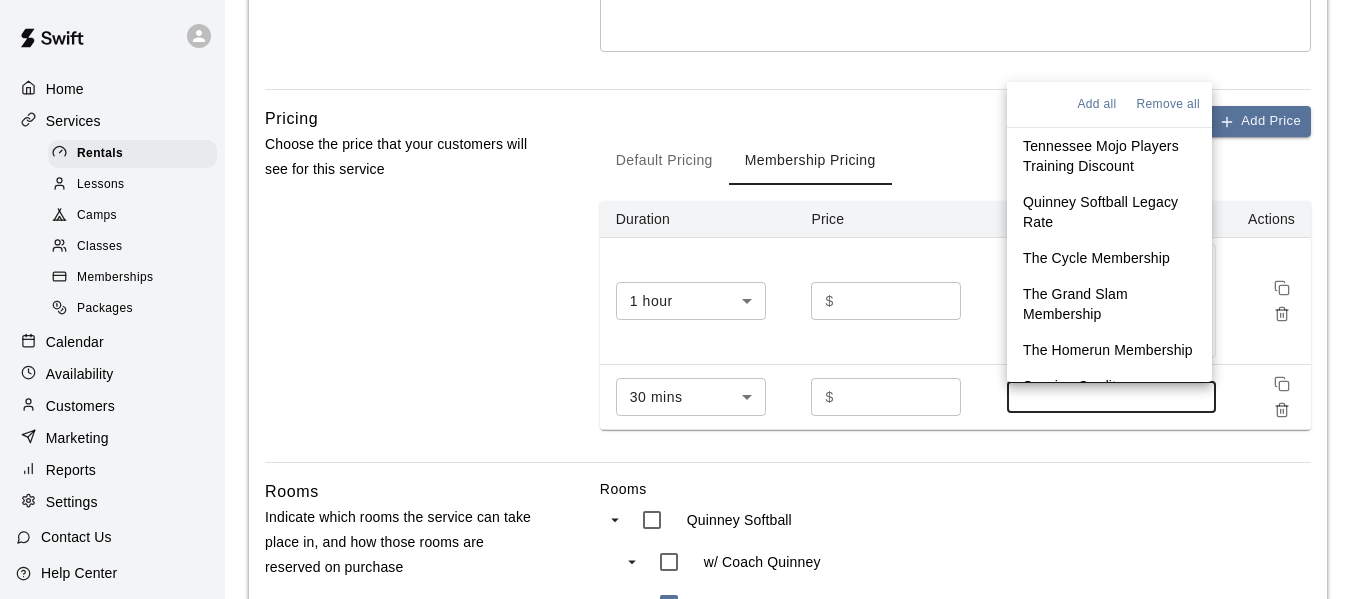 click at bounding box center [1111, 397] 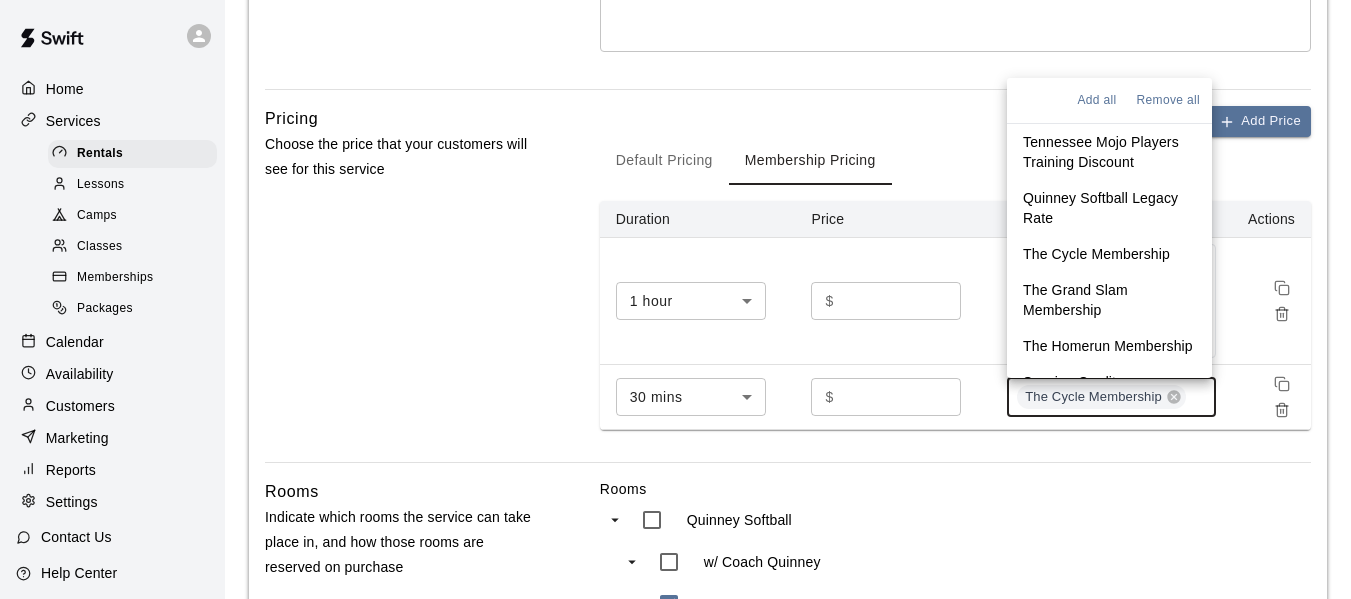 click on "The Grand Slam Membership" at bounding box center [1109, 300] 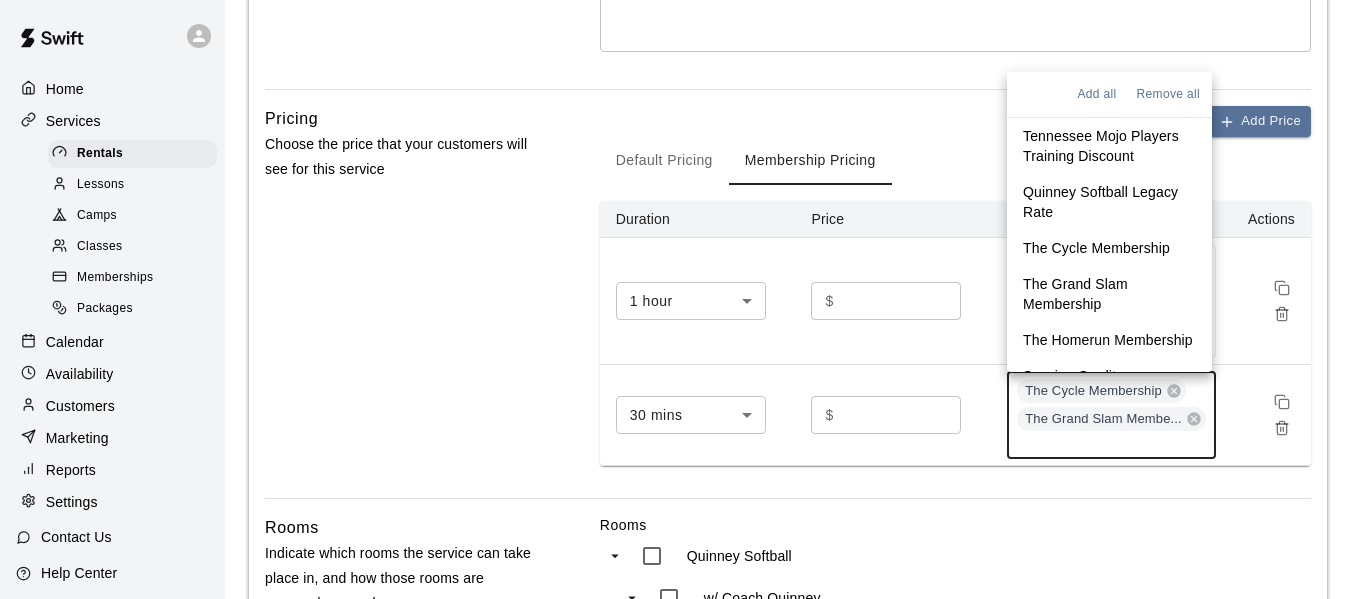 click on "The Homerun Membership" at bounding box center (1108, 340) 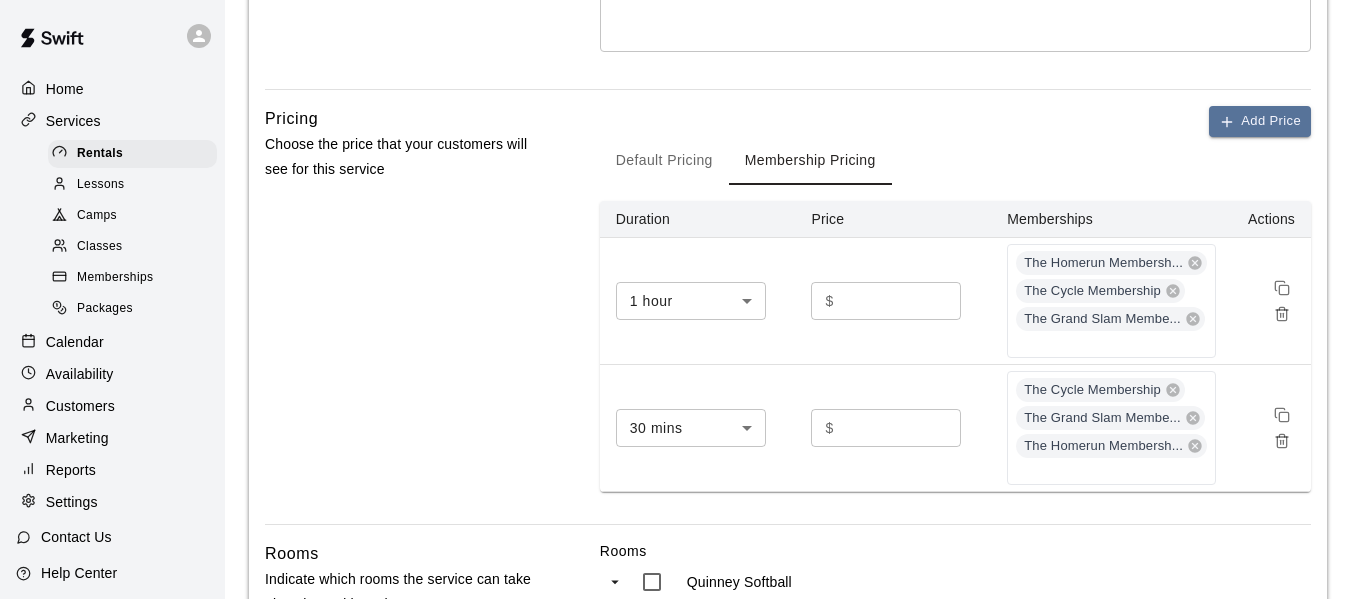 click at bounding box center [1271, 428] 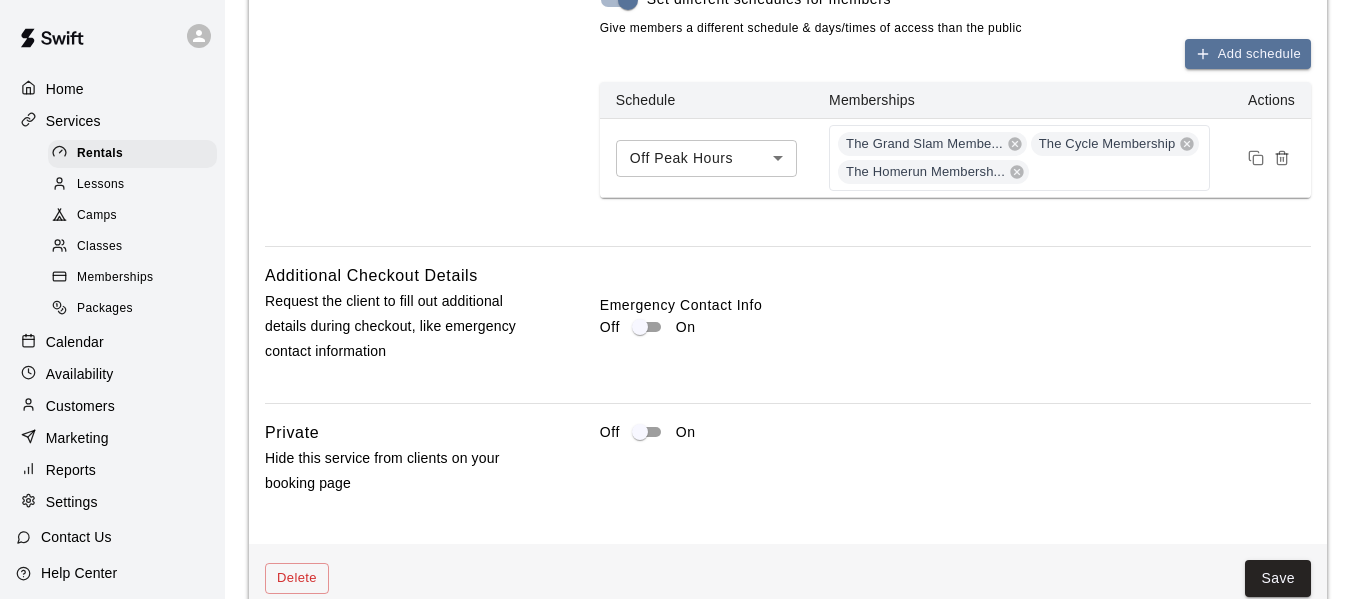 scroll, scrollTop: 2465, scrollLeft: 0, axis: vertical 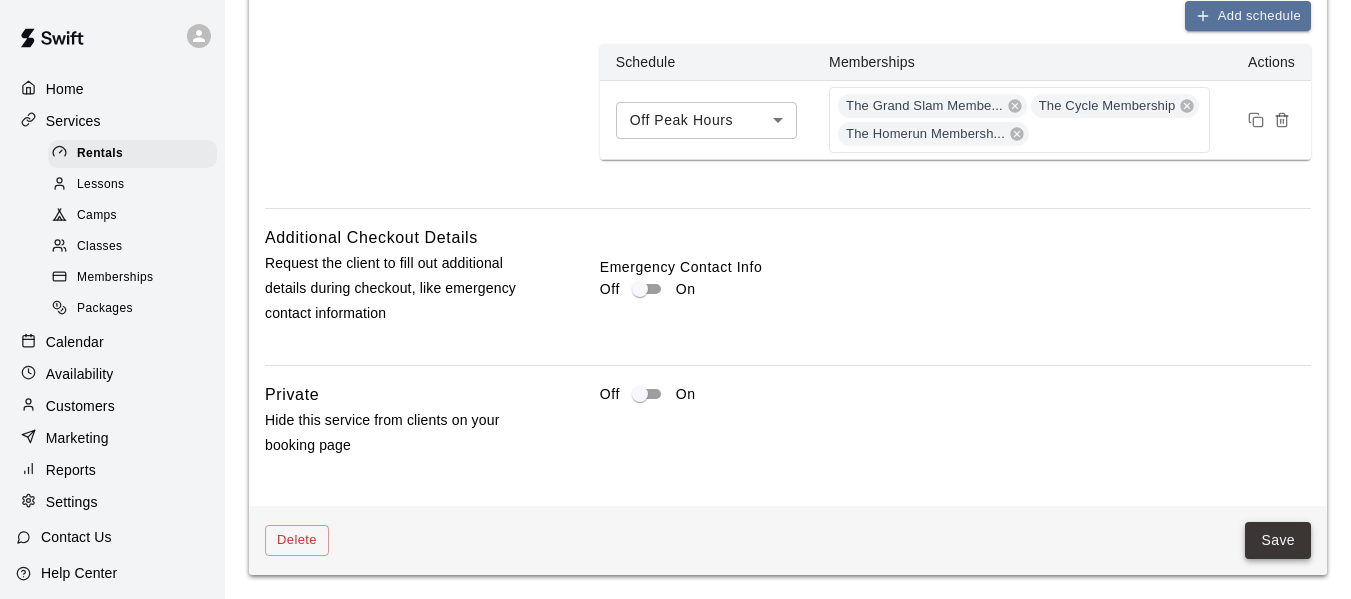 click on "Save" at bounding box center (1278, 540) 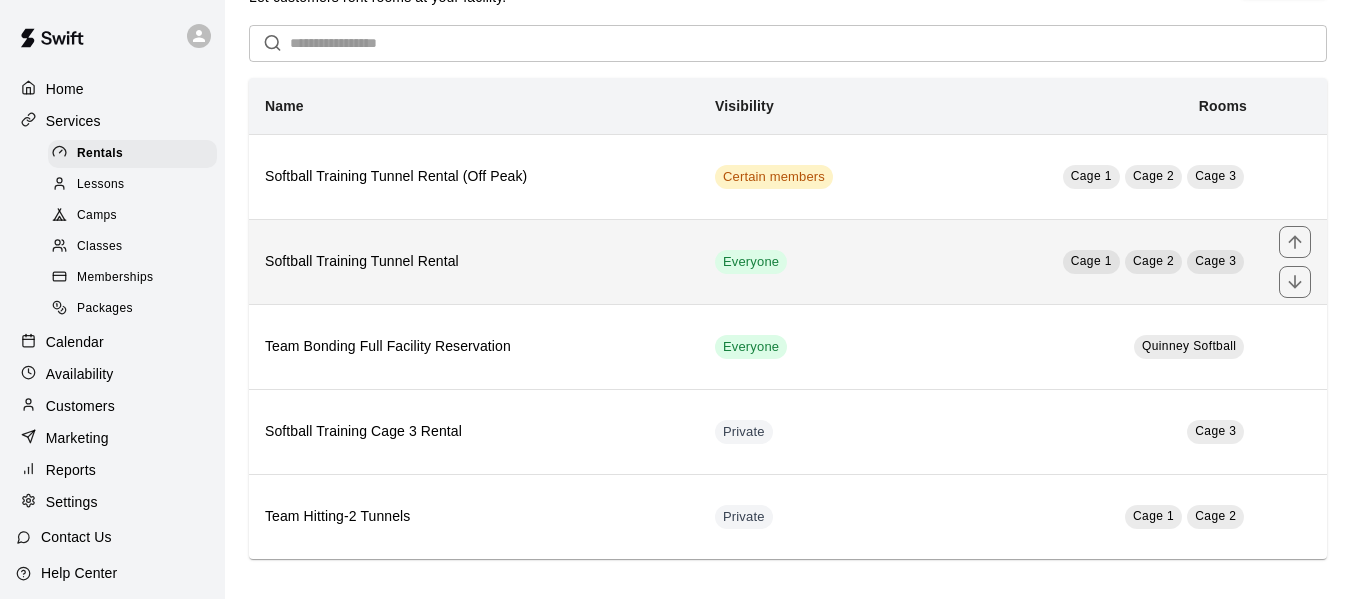 scroll, scrollTop: 0, scrollLeft: 0, axis: both 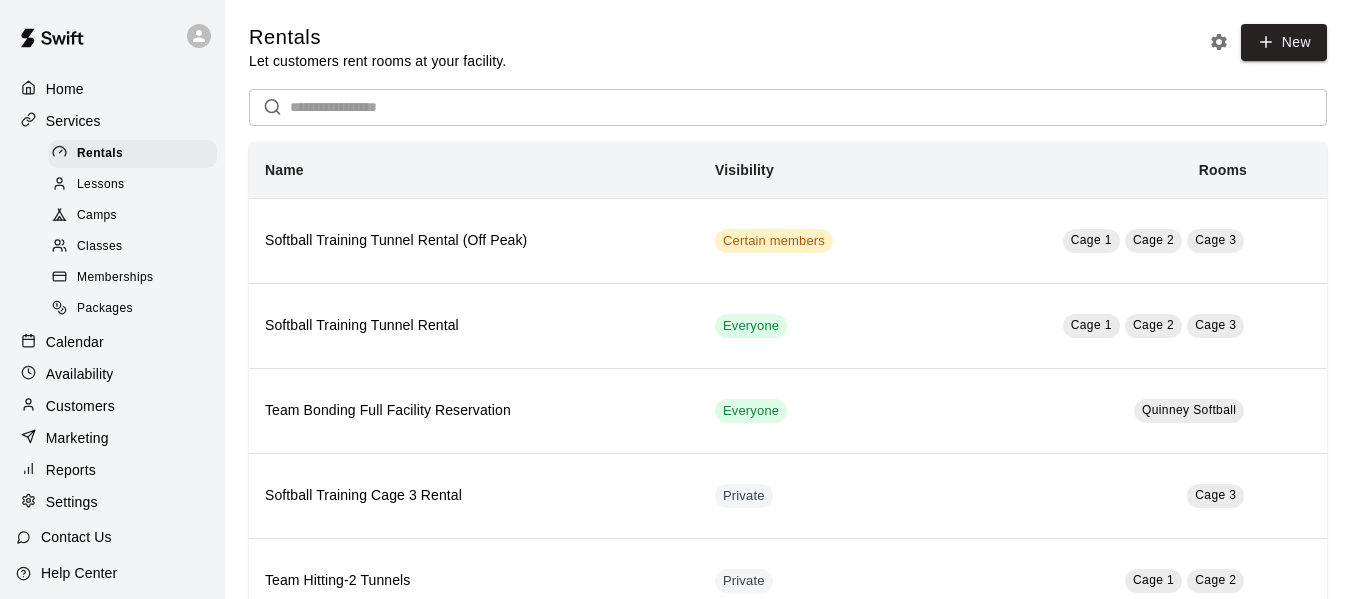 click at bounding box center [808, 107] 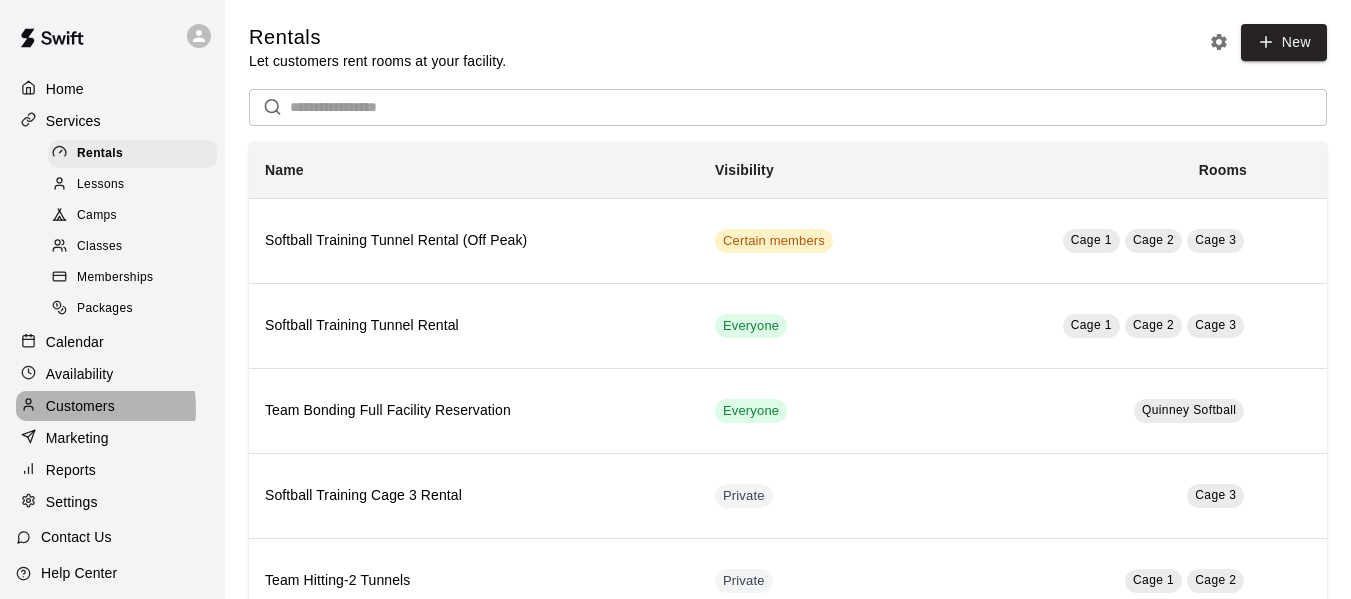 click on "Customers" at bounding box center [80, 406] 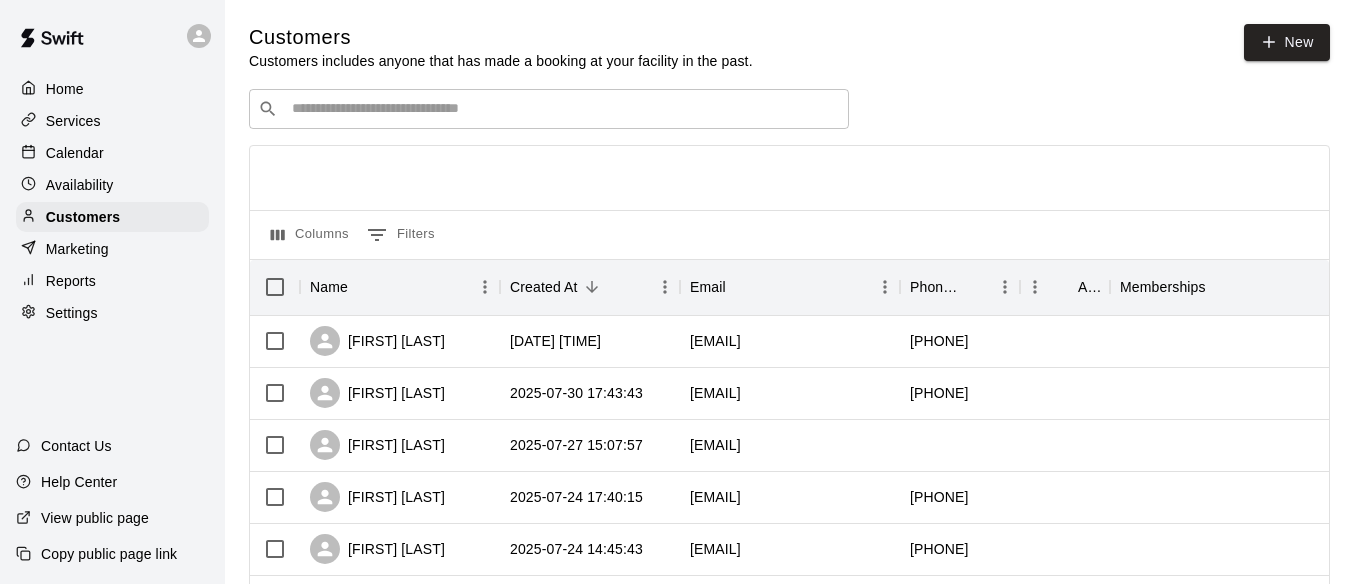 click on "Calendar" at bounding box center [75, 153] 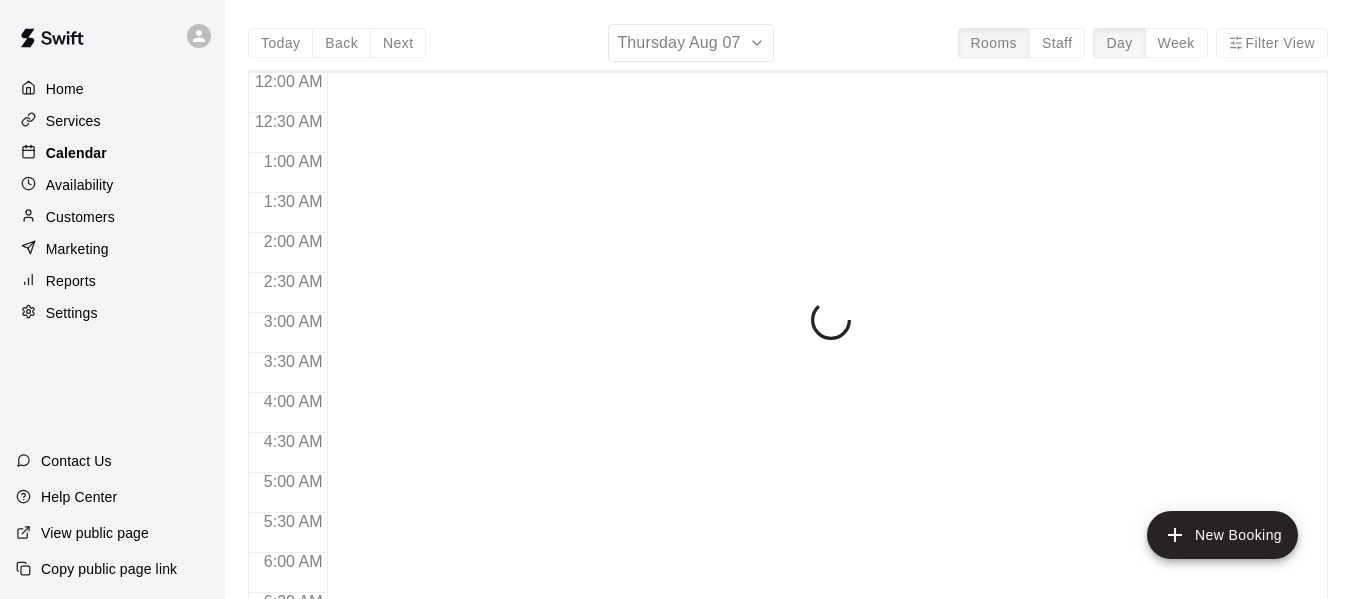 scroll, scrollTop: 1162, scrollLeft: 0, axis: vertical 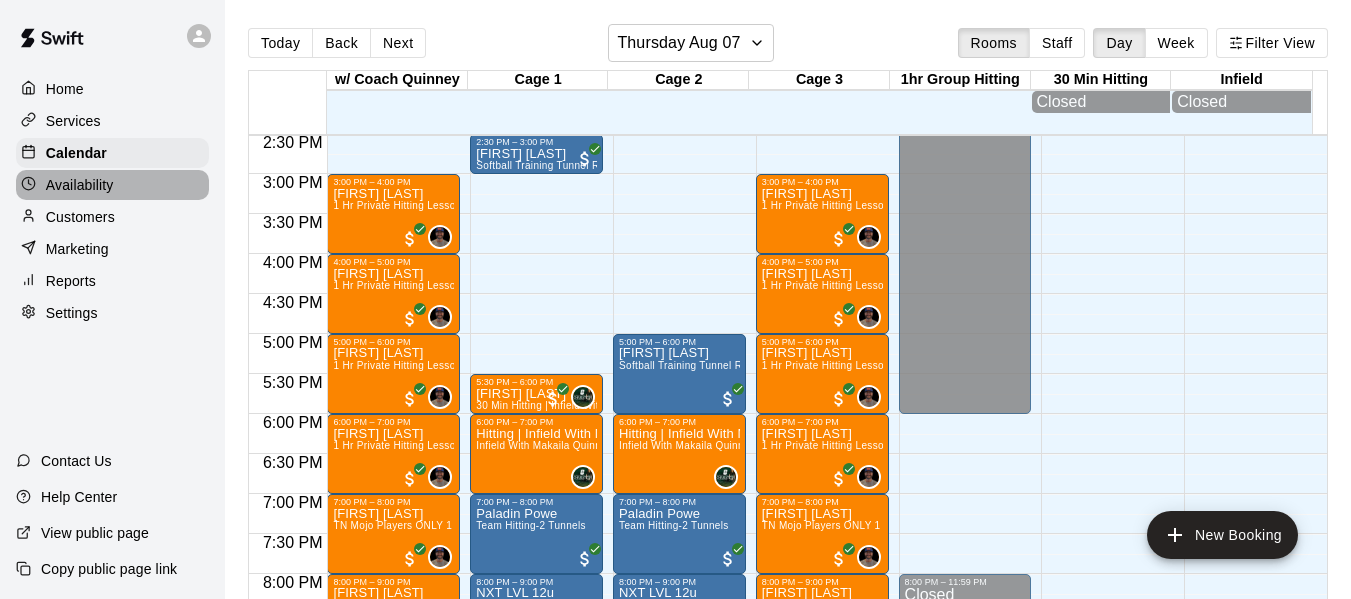click on "Availability" at bounding box center (80, 185) 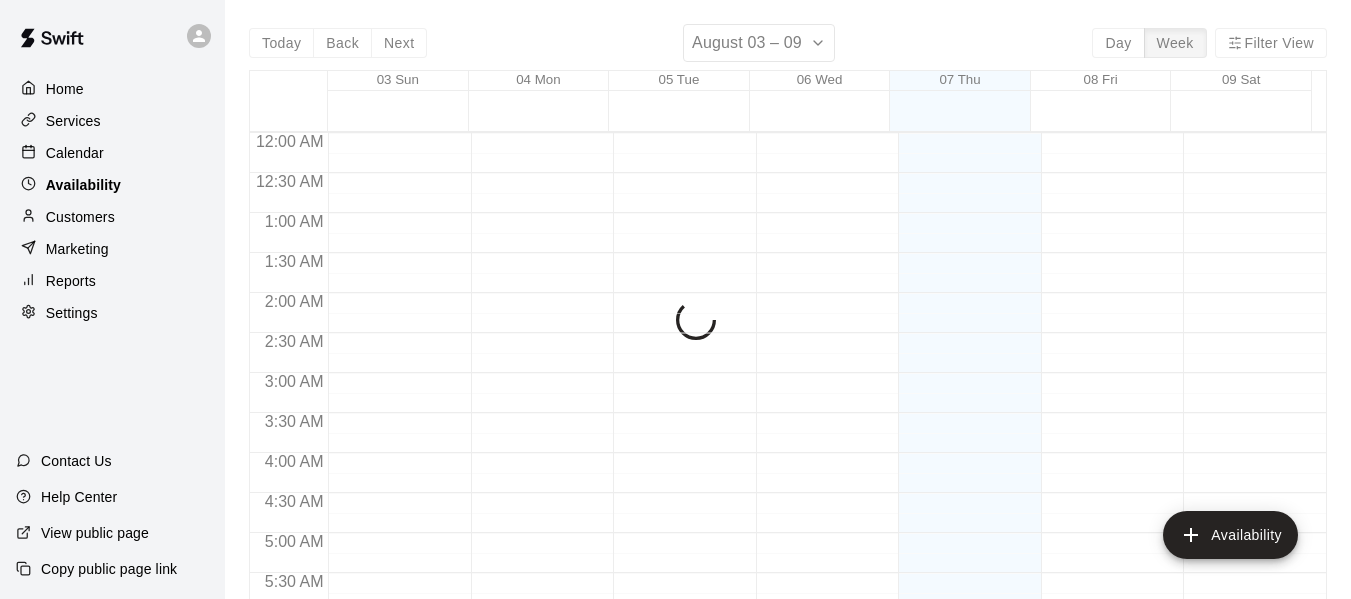 scroll, scrollTop: 1162, scrollLeft: 0, axis: vertical 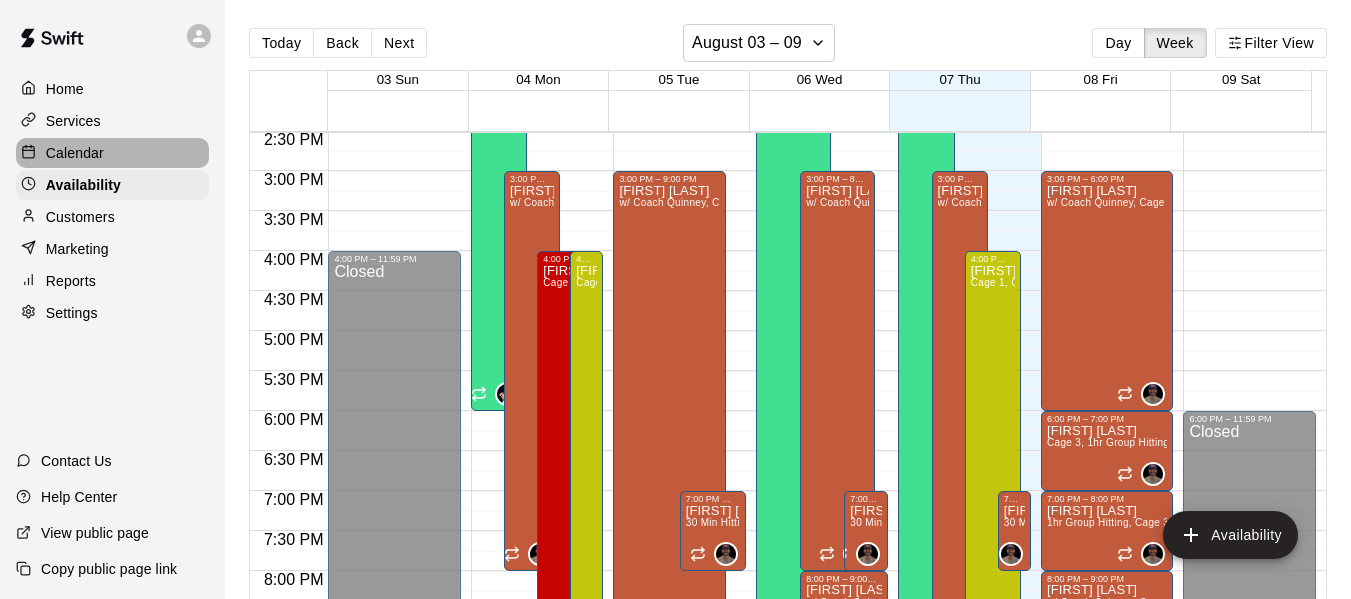 click on "Calendar" at bounding box center (112, 153) 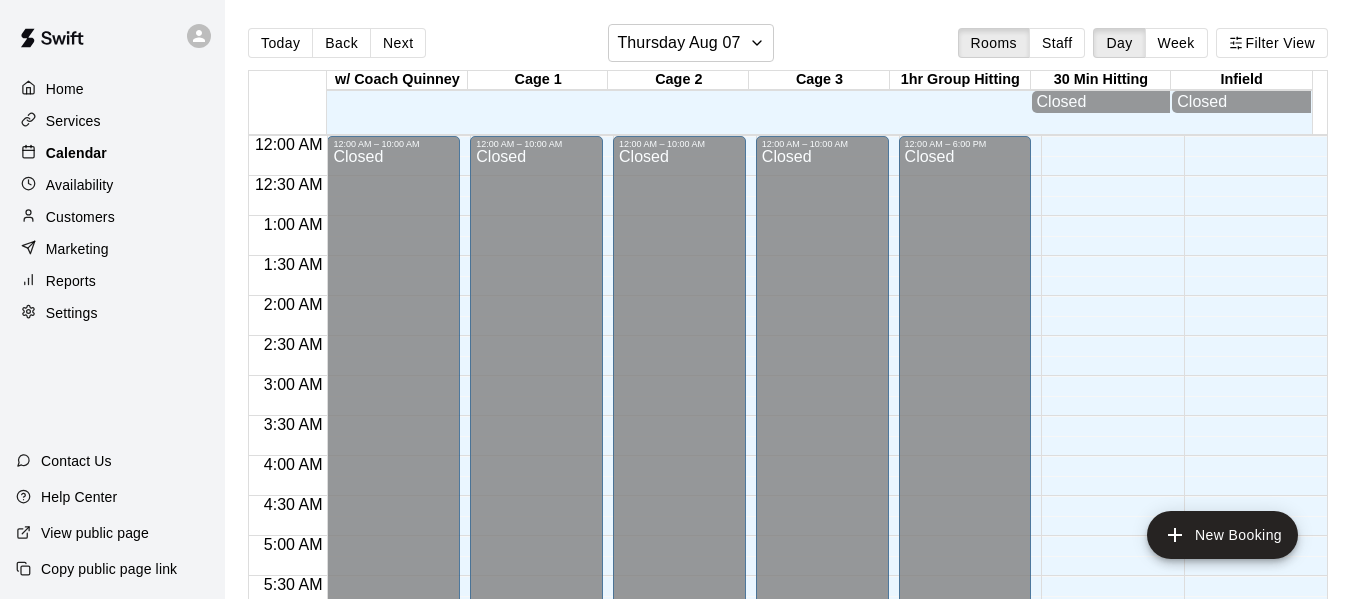 scroll, scrollTop: 1162, scrollLeft: 0, axis: vertical 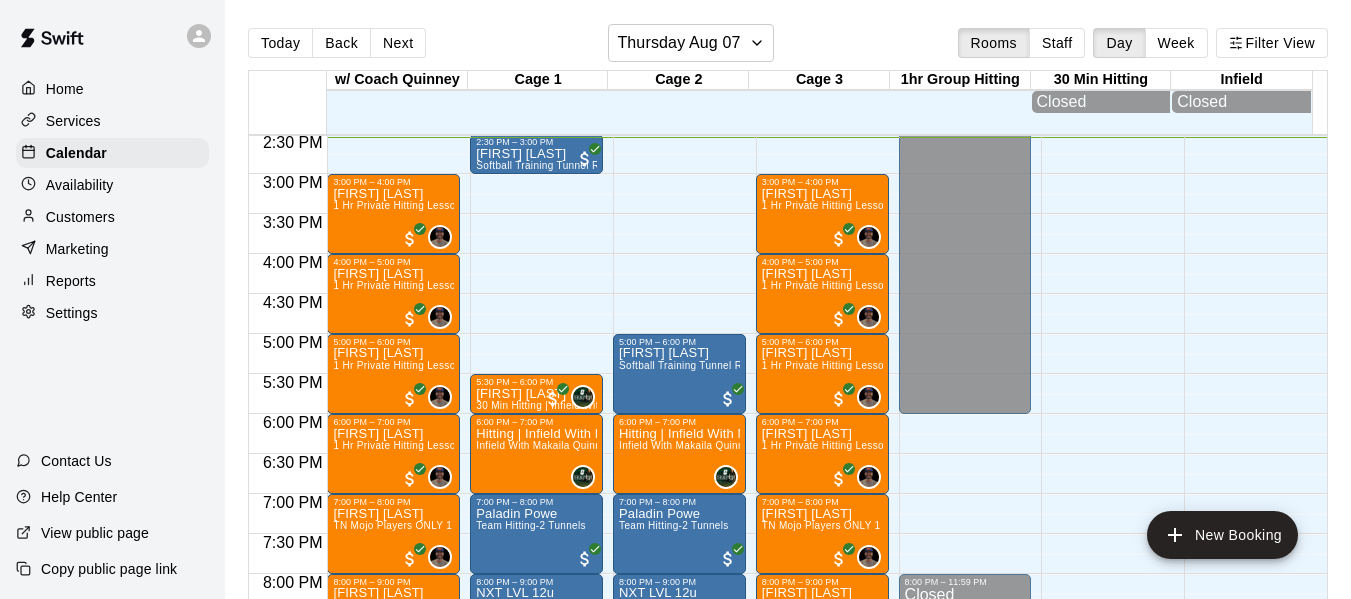 click on "Today Back Next Thursday Aug 07 Rooms Staff Day Week Filter View" at bounding box center [788, 47] 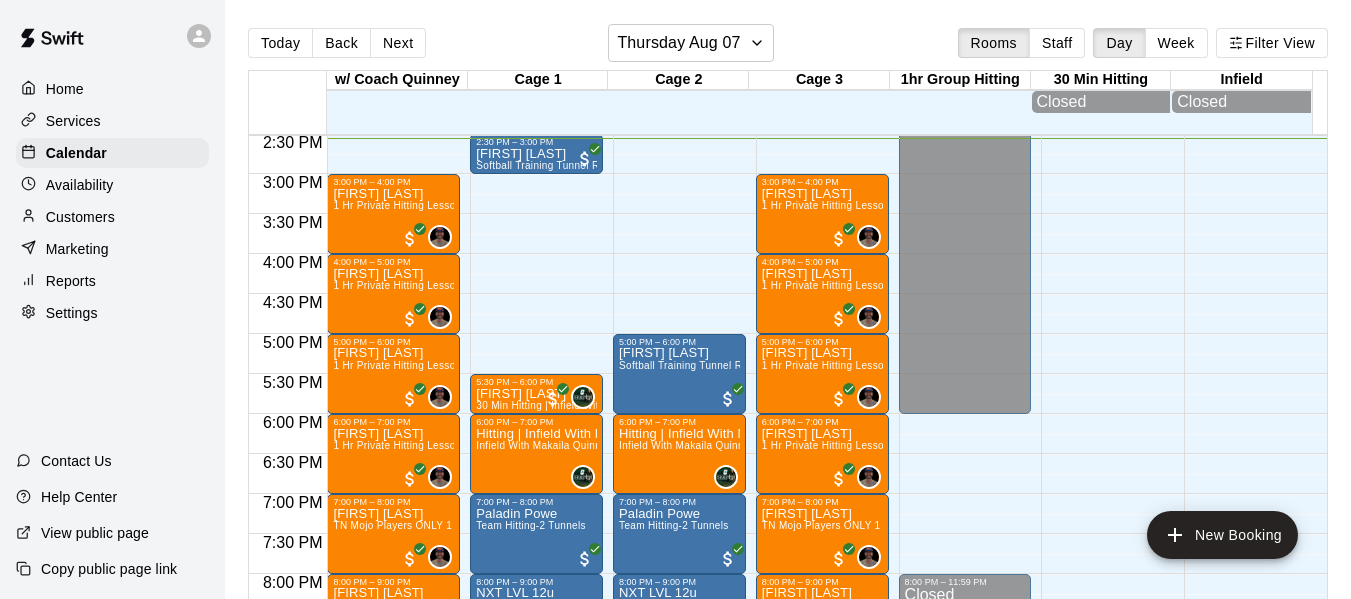 click on "Today Back Next Thursday Aug 07 Rooms Staff Day Week Filter View" at bounding box center [788, 47] 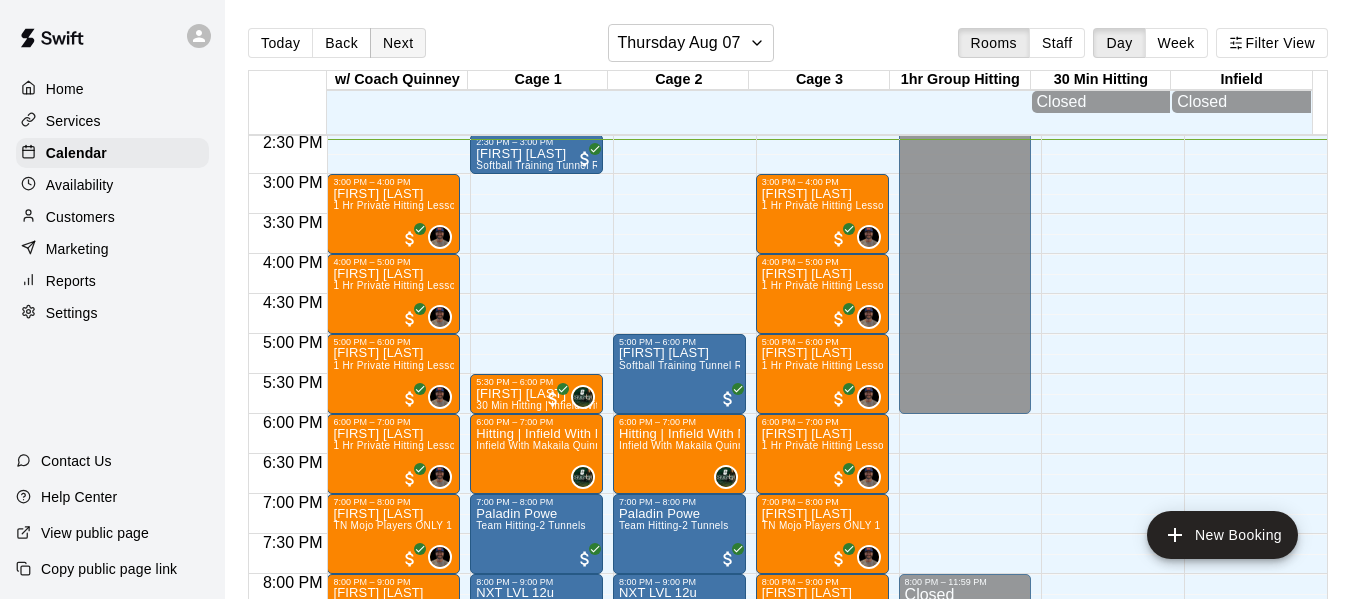 click on "Next" at bounding box center [398, 43] 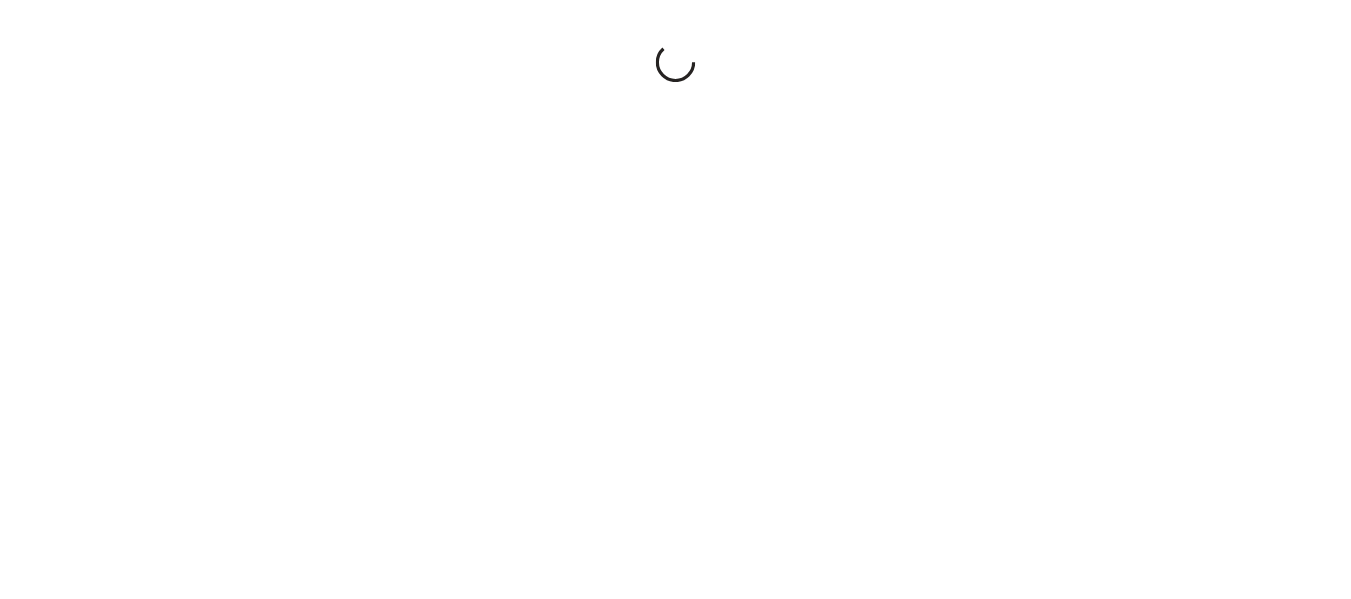 scroll, scrollTop: 0, scrollLeft: 0, axis: both 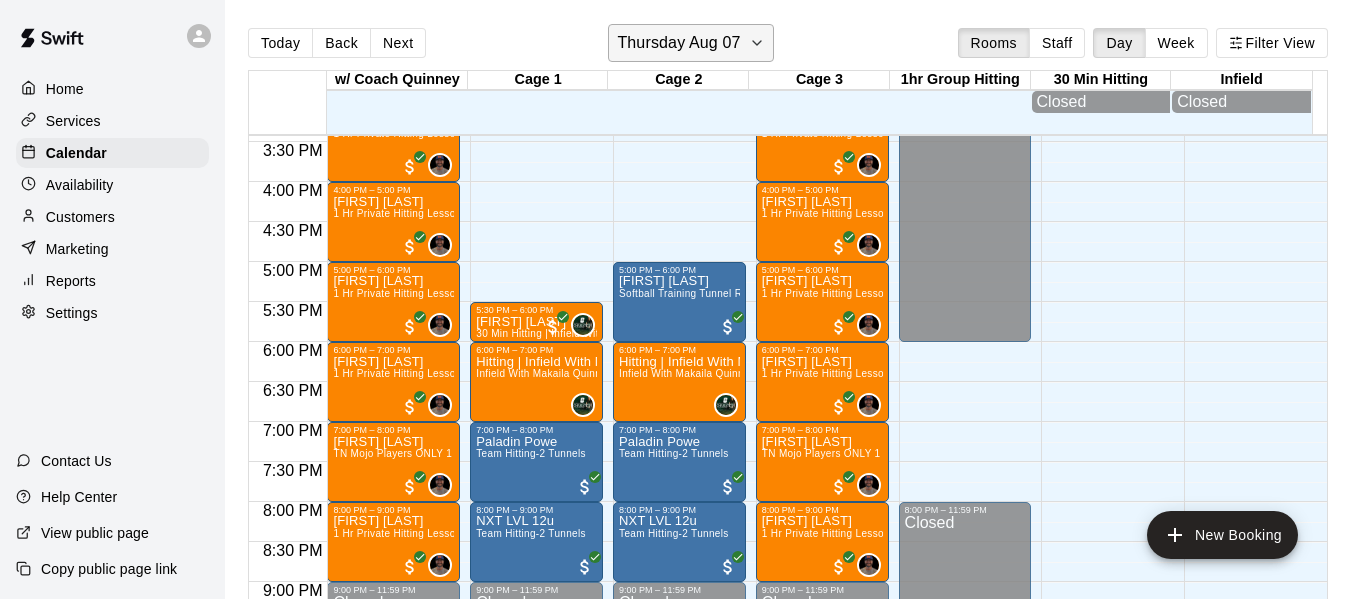 click on "Thursday Aug 07" at bounding box center (678, 43) 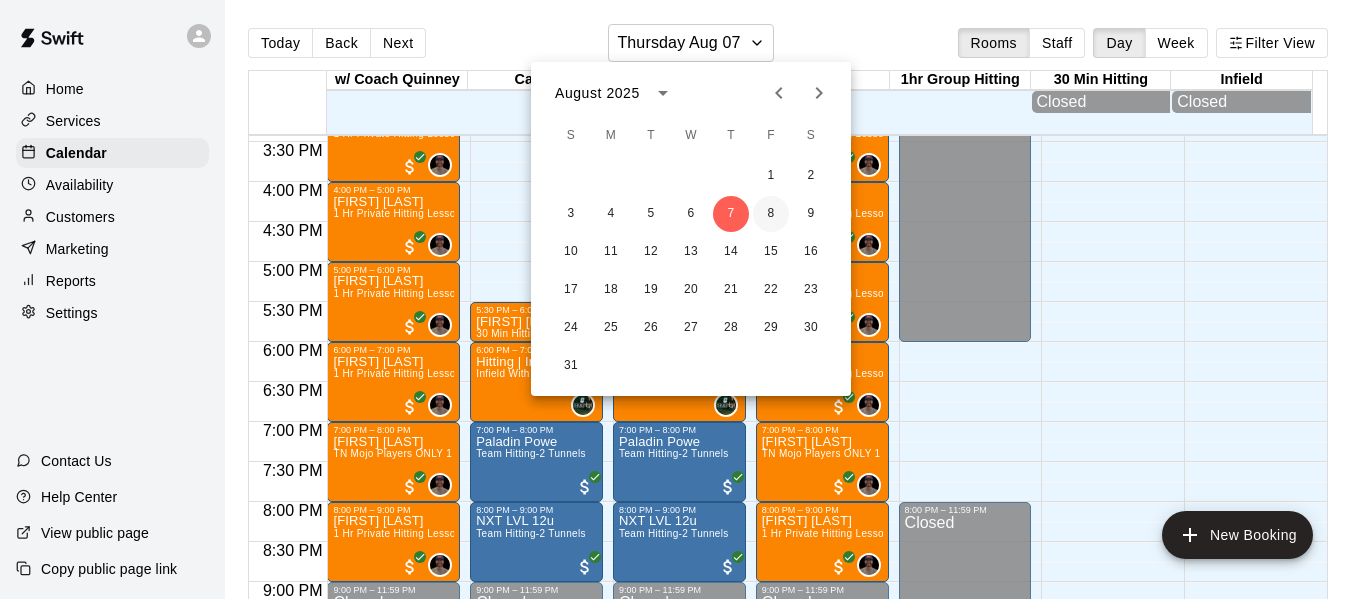 click on "8" at bounding box center [771, 214] 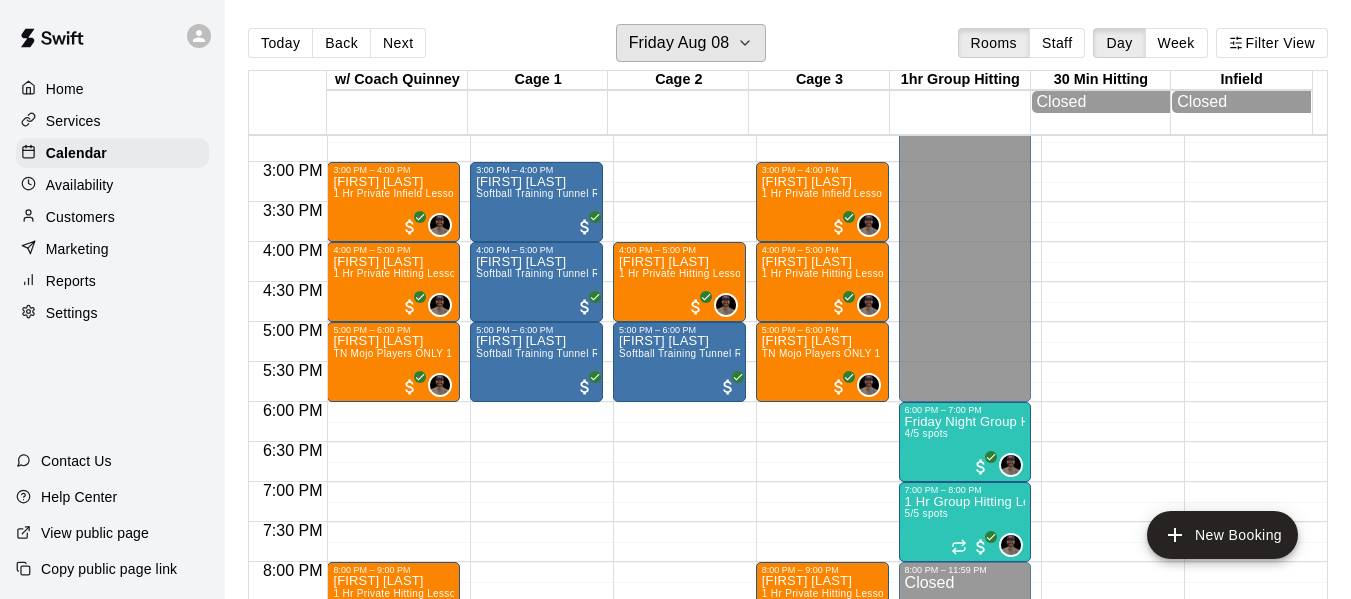 scroll, scrollTop: 1134, scrollLeft: 0, axis: vertical 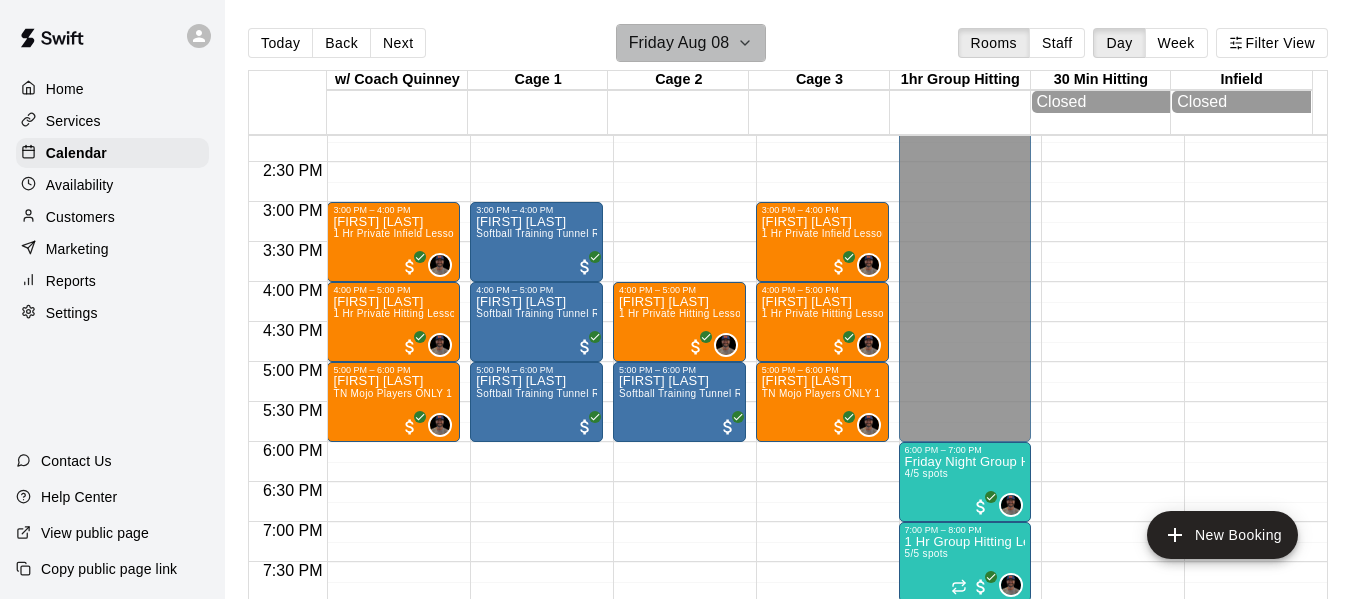 click on "Friday Aug 08" at bounding box center [679, 43] 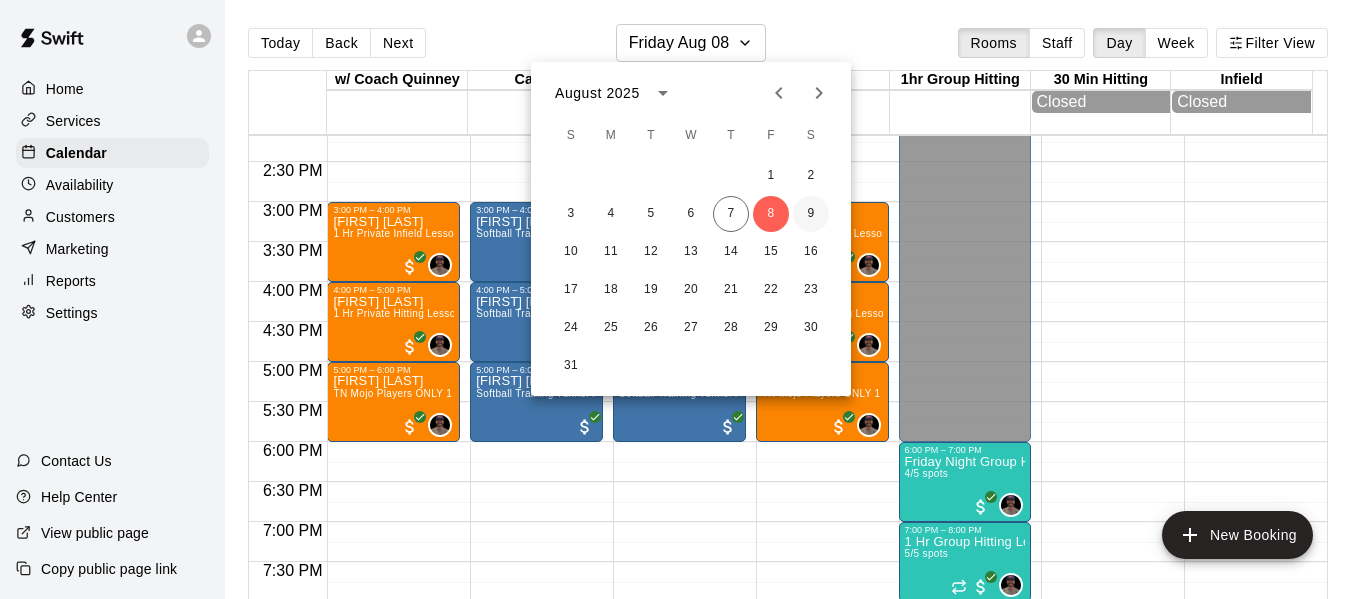 click on "9" at bounding box center (811, 214) 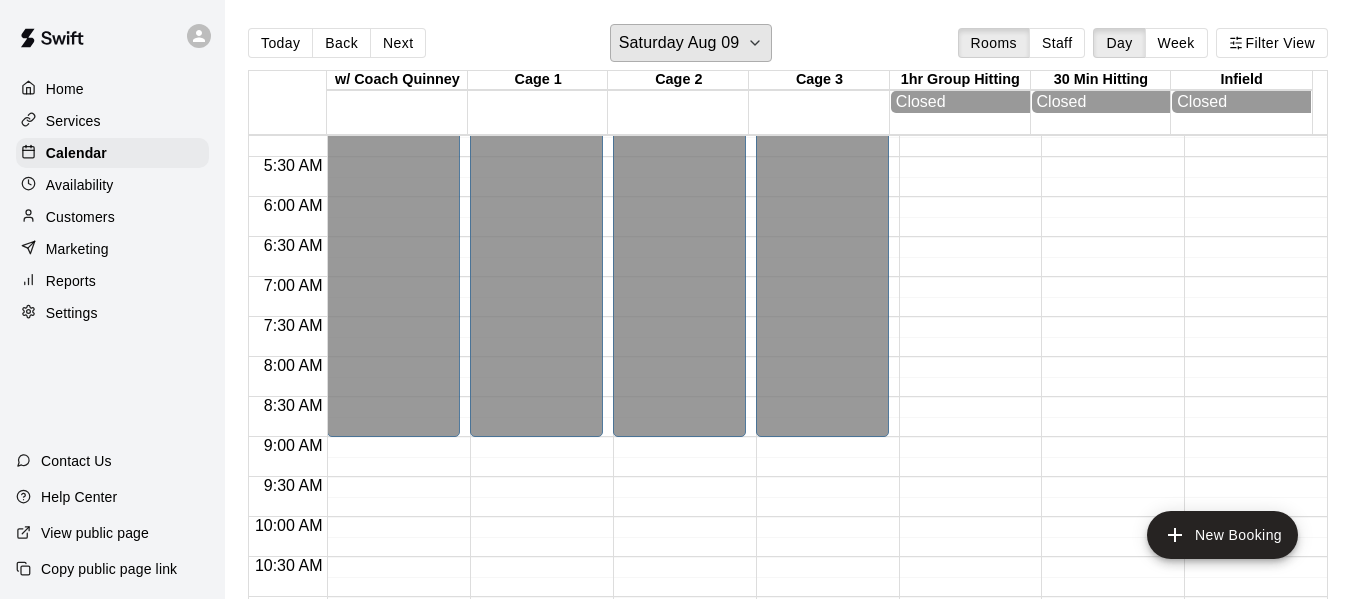 scroll, scrollTop: 401, scrollLeft: 0, axis: vertical 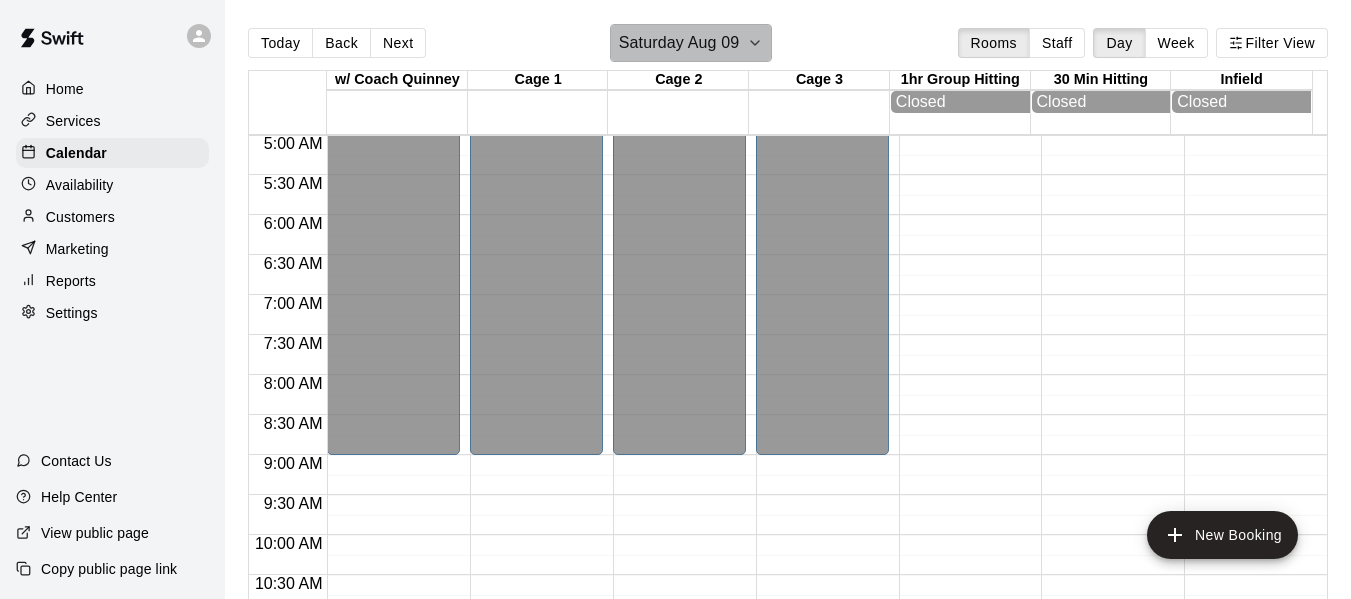 click on "Saturday Aug 09" at bounding box center (679, 43) 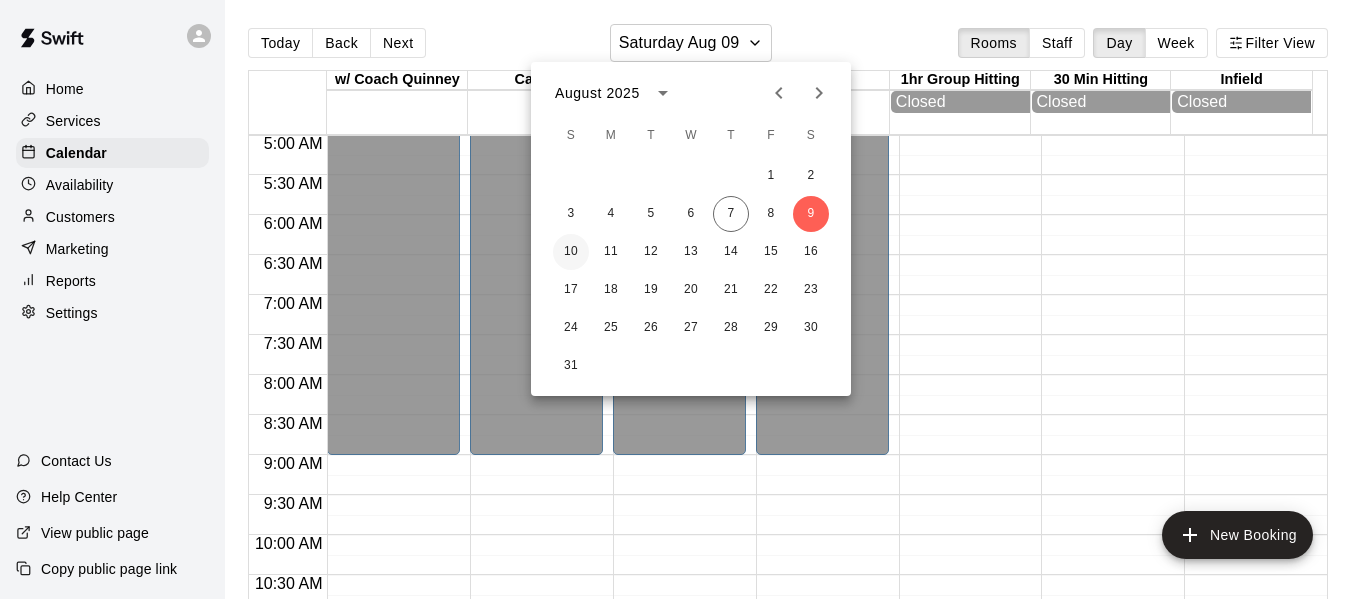 click on "10" at bounding box center (571, 252) 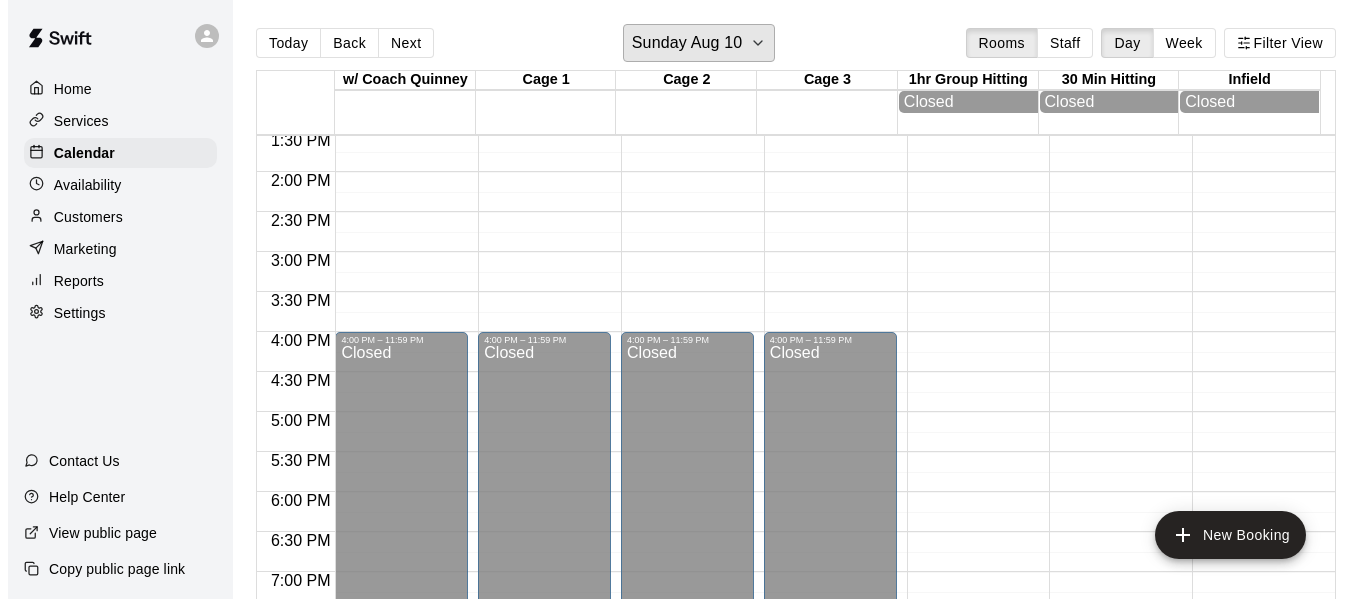 scroll, scrollTop: 1134, scrollLeft: 0, axis: vertical 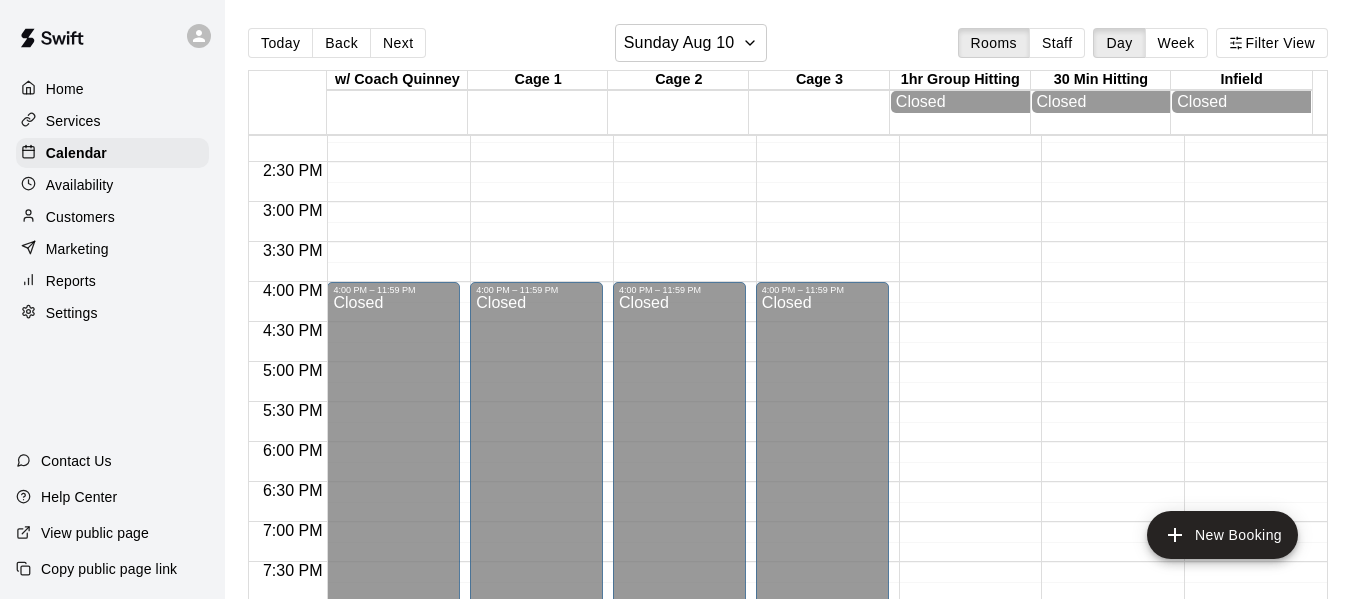 click on "Today Back Next Sunday Aug 10 Rooms Staff Day Week Filter View w/ Coach Quinney 10 Sun Cage 1 10 Sun Cage 2 10 Sun Cage 3 10 Sun 1hr Group Hitting 10 Sun Closed 30 Min Hitting 10 Sun Closed Infield 10 Sun Closed 12:00 AM 12:30 AM 1:00 AM 1:30 AM 2:00 AM 2:30 AM 3:00 AM 3:30 AM 4:00 AM 4:30 AM 5:00 AM 5:30 AM 6:00 AM 6:30 AM 7:00 AM 7:30 AM 8:00 AM 8:30 AM 9:00 AM 9:30 AM 10:00 AM 10:30 AM 11:00 AM 11:30 AM 12:00 PM 12:30 PM 1:00 PM 1:30 PM 2:00 PM 2:30 PM 3:00 PM 3:30 PM 4:00 PM 4:30 PM 5:00 PM 5:30 PM 6:00 PM 6:30 PM 7:00 PM 7:30 PM 8:00 PM 8:30 PM 9:00 PM 9:30 PM 10:00 PM 10:30 PM 11:00 PM 11:30 PM 12:00 AM – 10:00 AM Closed 4:00 PM – 11:59 PM Closed 12:00 AM – 10:00 AM Closed 10:00 AM – 11:00 AM Kennedy Krolikowski Softball Training Tunnel Rental 4:00 PM – 11:59 PM Closed 12:00 AM – 10:00 AM Closed 10:00 AM – 11:00 AM Sarah Boelig Softball Training Tunnel Rental 11:00 AM – 12:00 PM Jennifer Flores Softball Training Tunnel Rental (Off Peak) 4:00 PM – 11:59 PM Closed 12:00 AM – 10:00 AM" at bounding box center [788, 315] 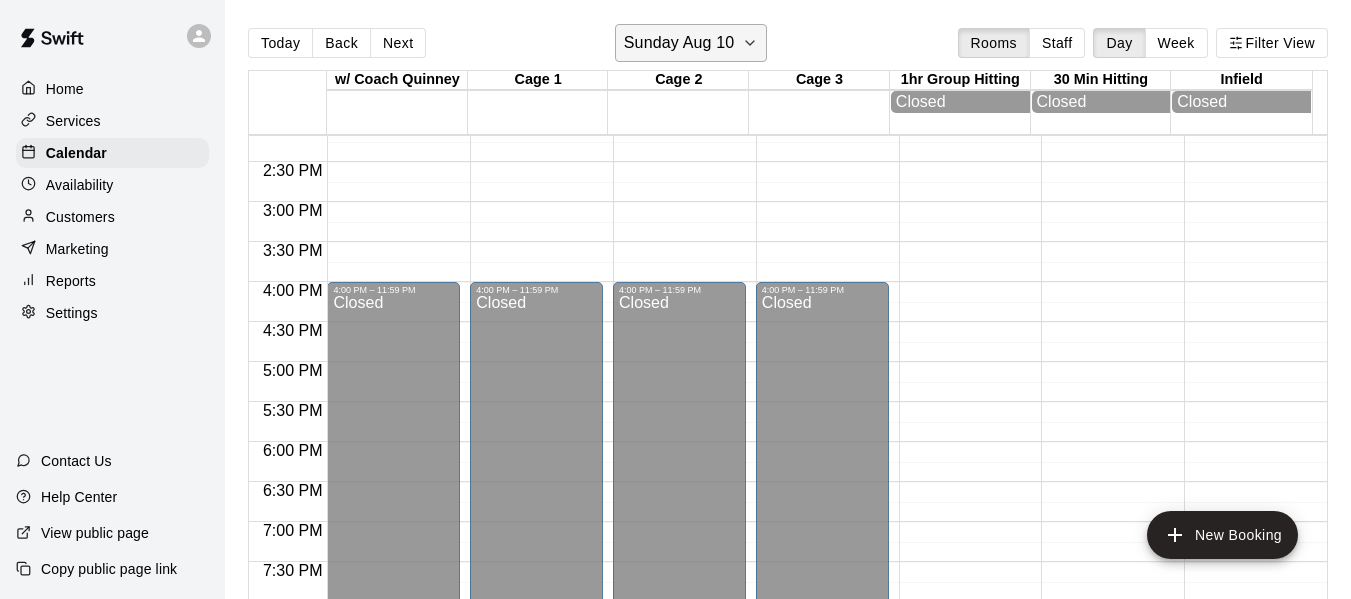 click on "Sunday Aug 10" at bounding box center [691, 43] 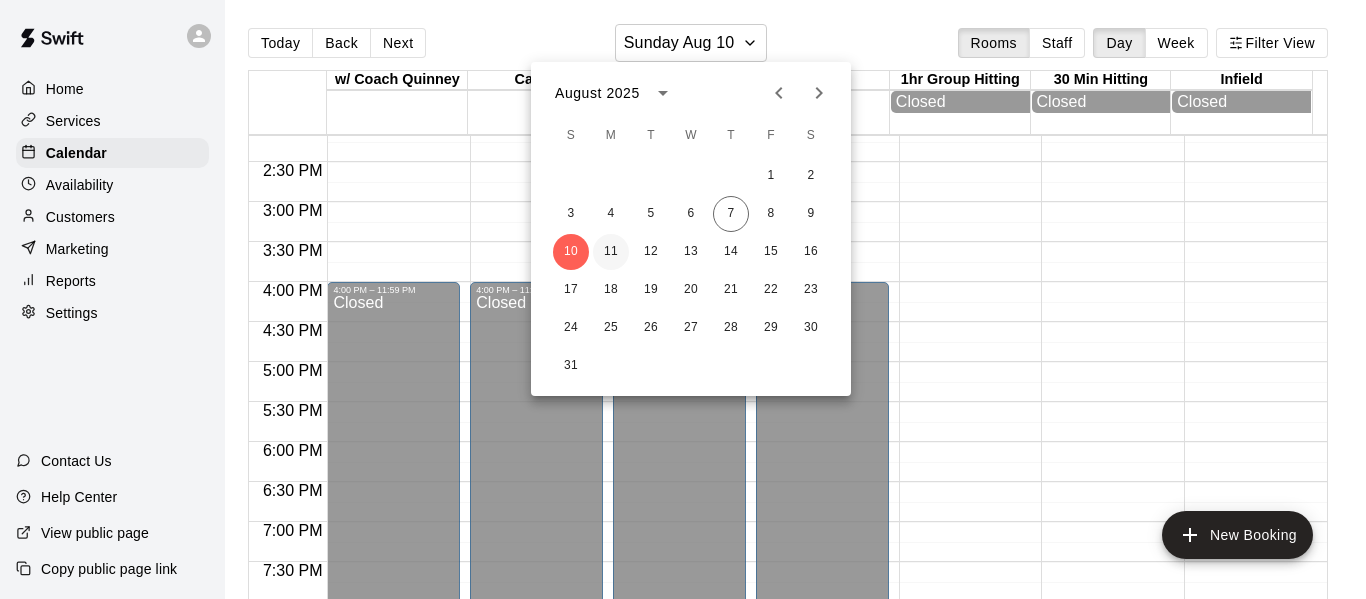 click on "11" at bounding box center (611, 252) 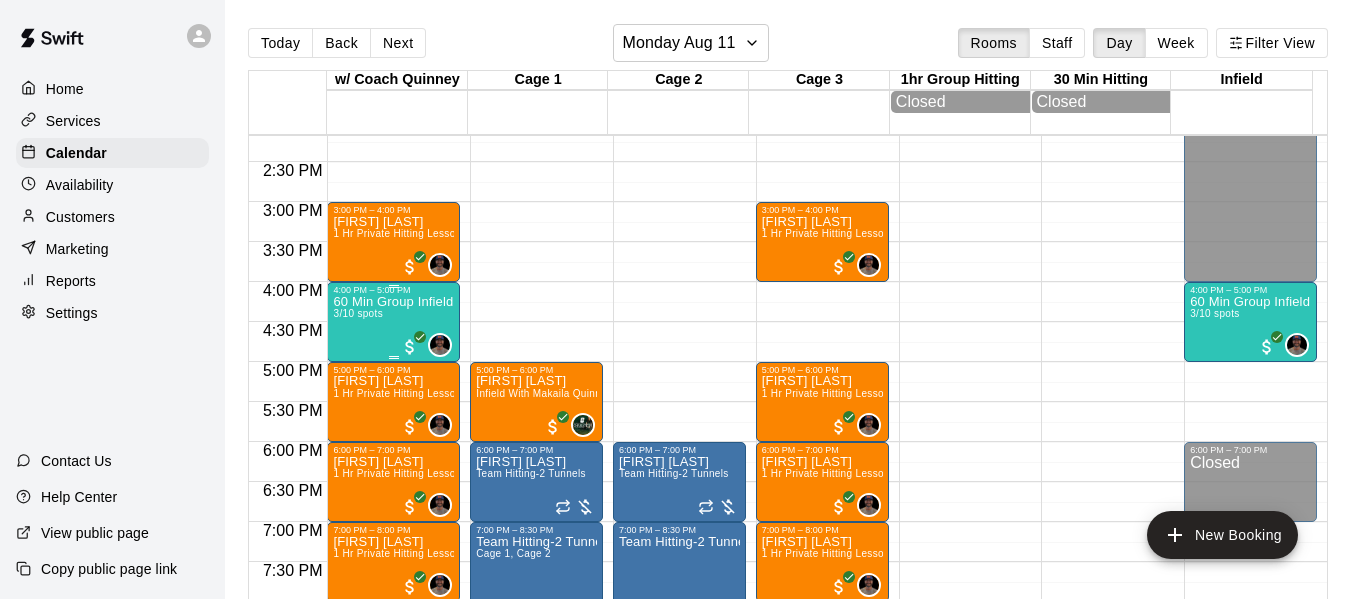 click on "60 Min Group Infield Training 12u And Older" at bounding box center (393, 302) 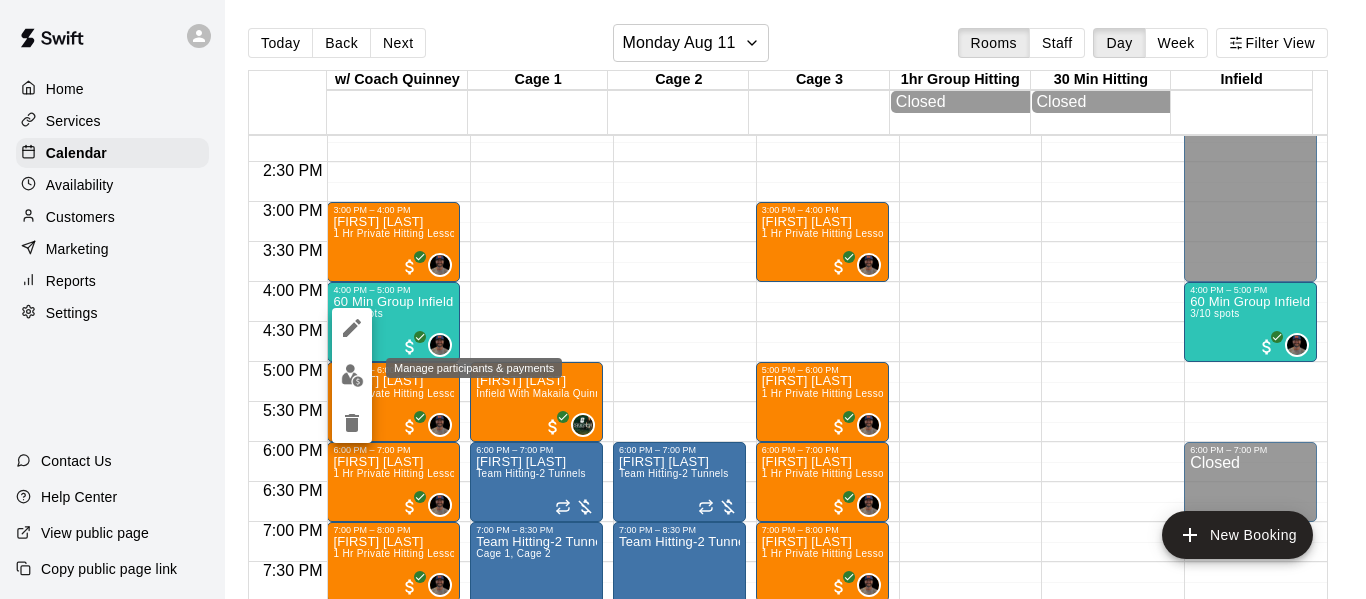 click at bounding box center (352, 375) 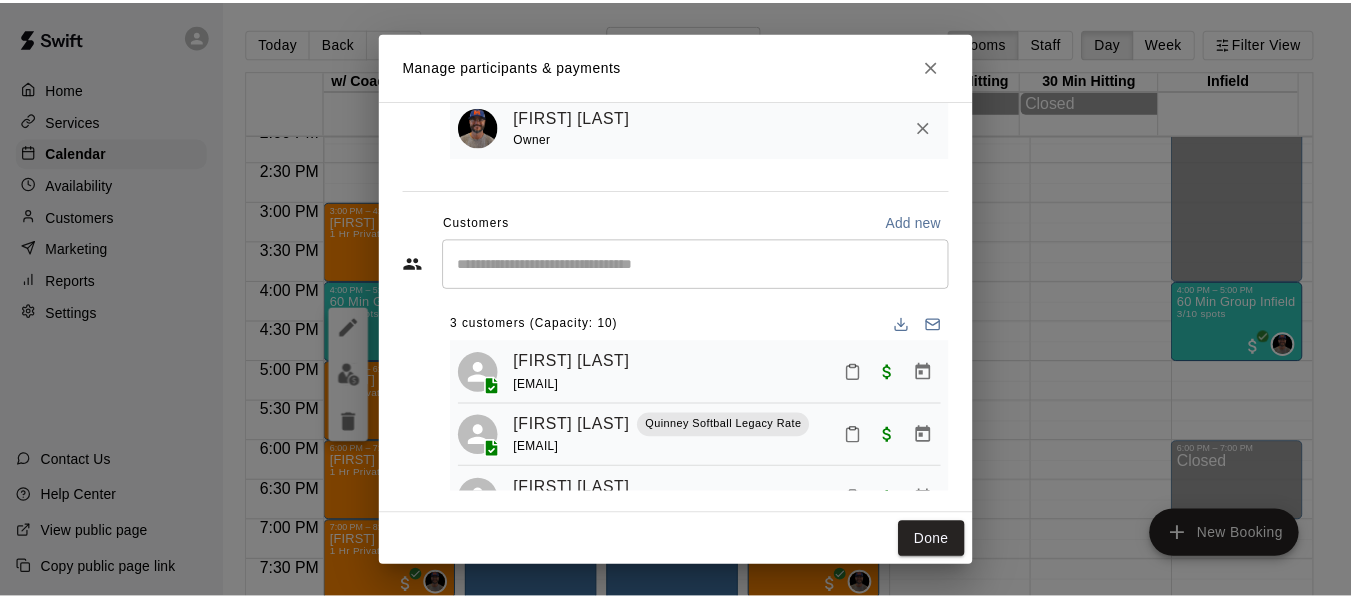 scroll, scrollTop: 169, scrollLeft: 0, axis: vertical 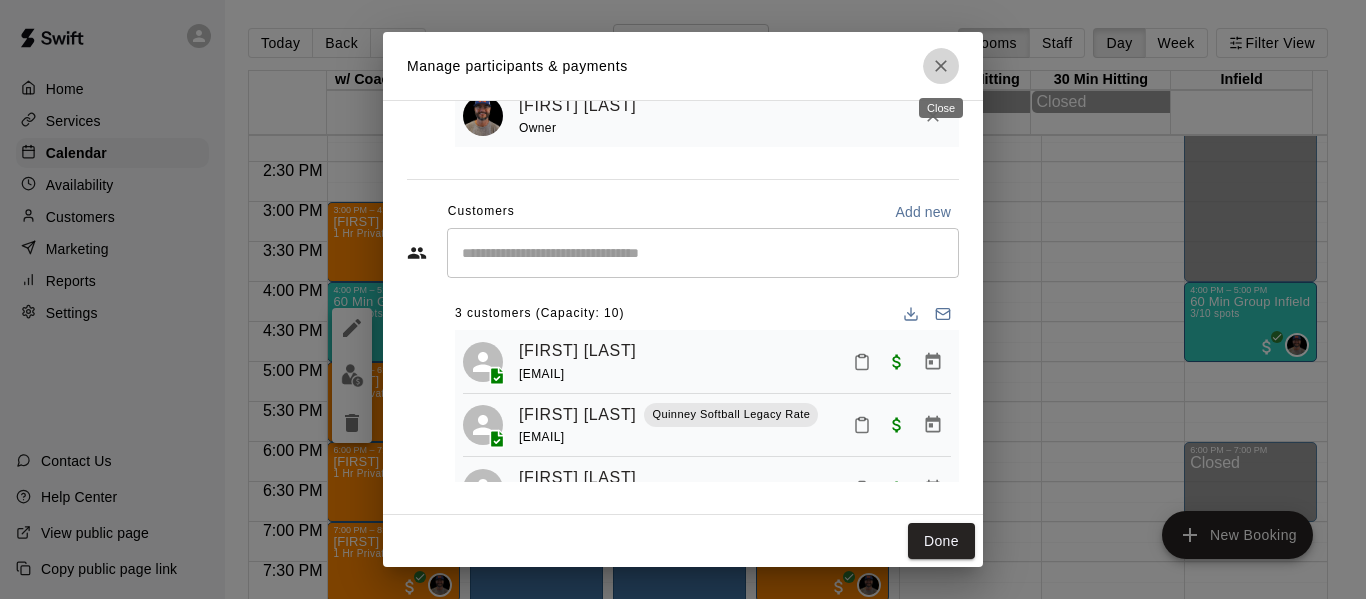 click 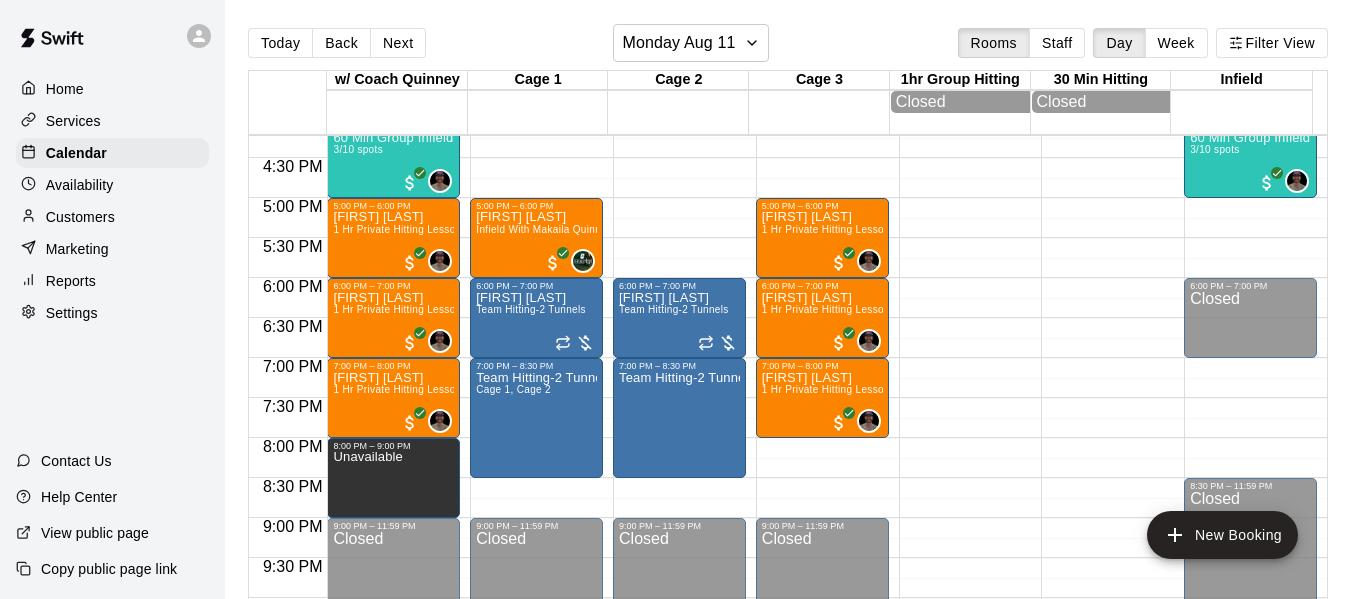 scroll, scrollTop: 1334, scrollLeft: 0, axis: vertical 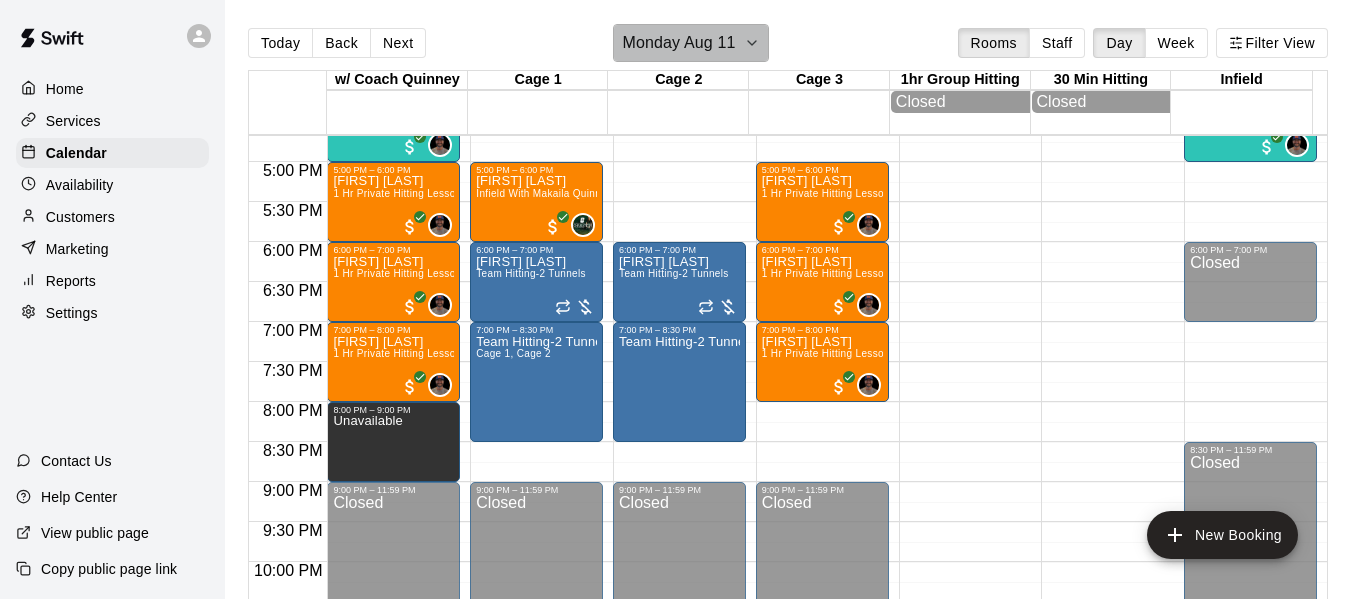 click on "Monday Aug 11" at bounding box center [678, 43] 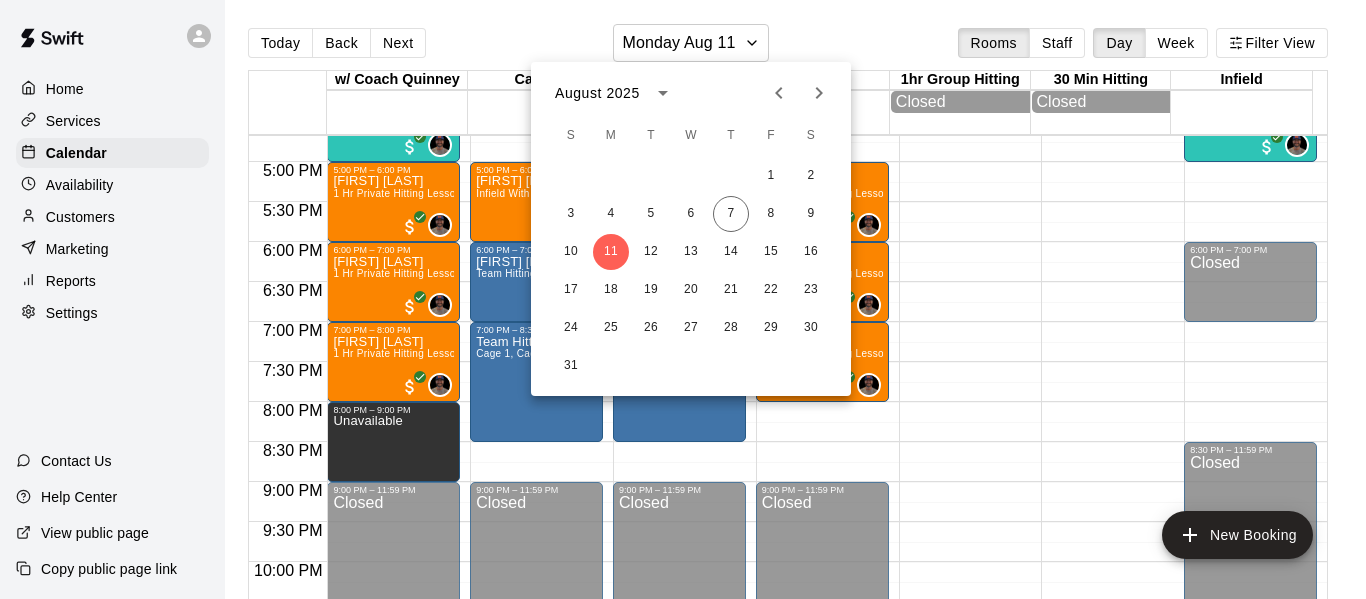 click at bounding box center (683, 299) 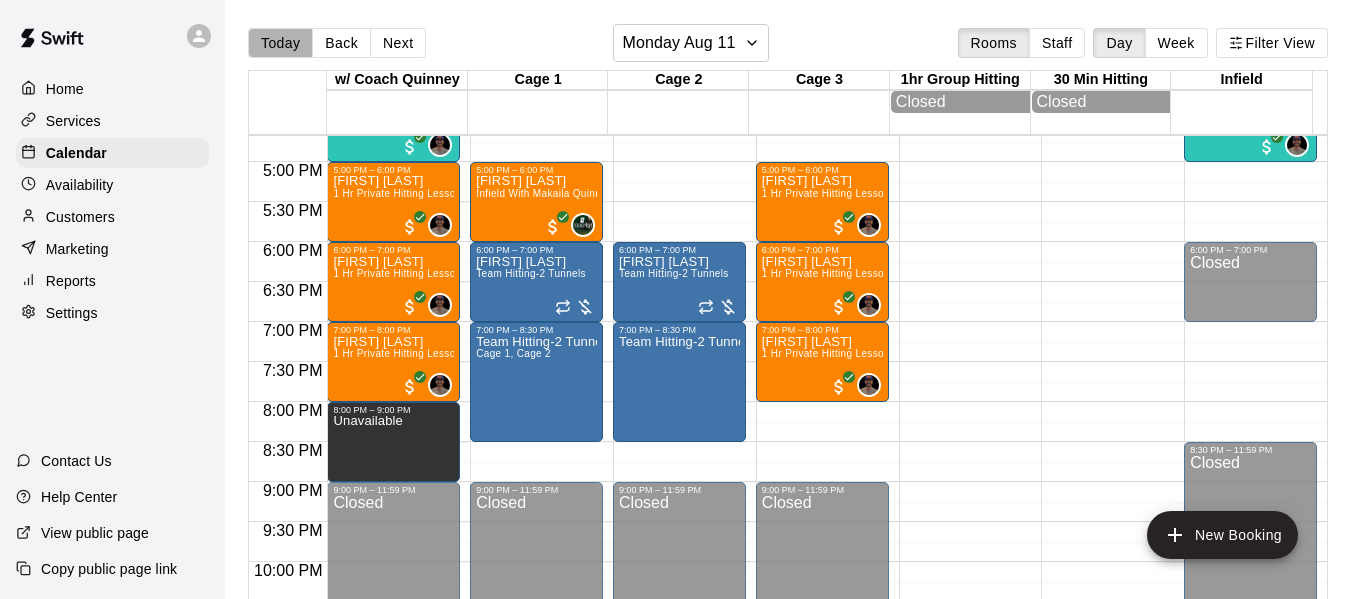 click on "Today" at bounding box center [280, 43] 